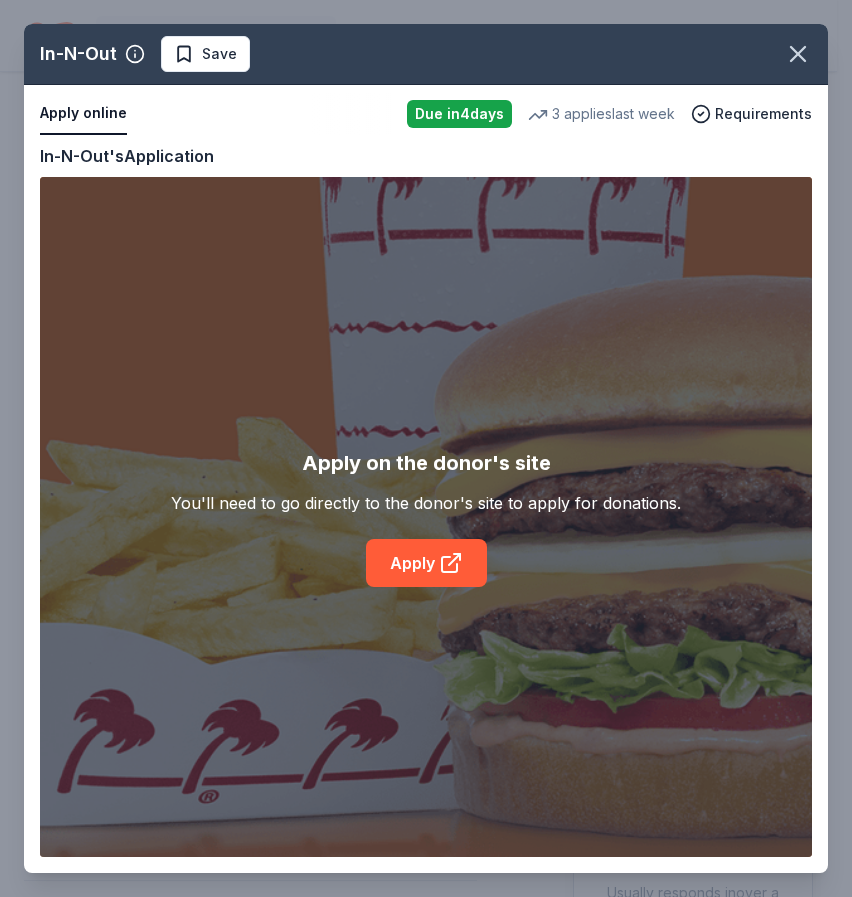scroll, scrollTop: 390, scrollLeft: 0, axis: vertical 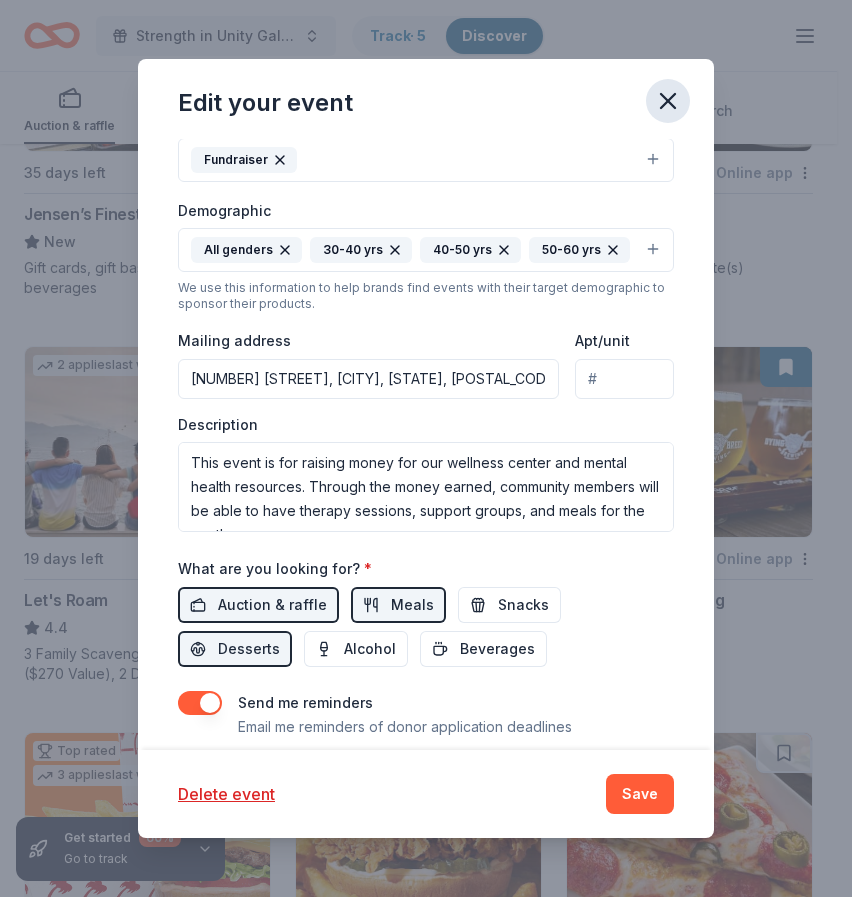 click at bounding box center (668, 101) 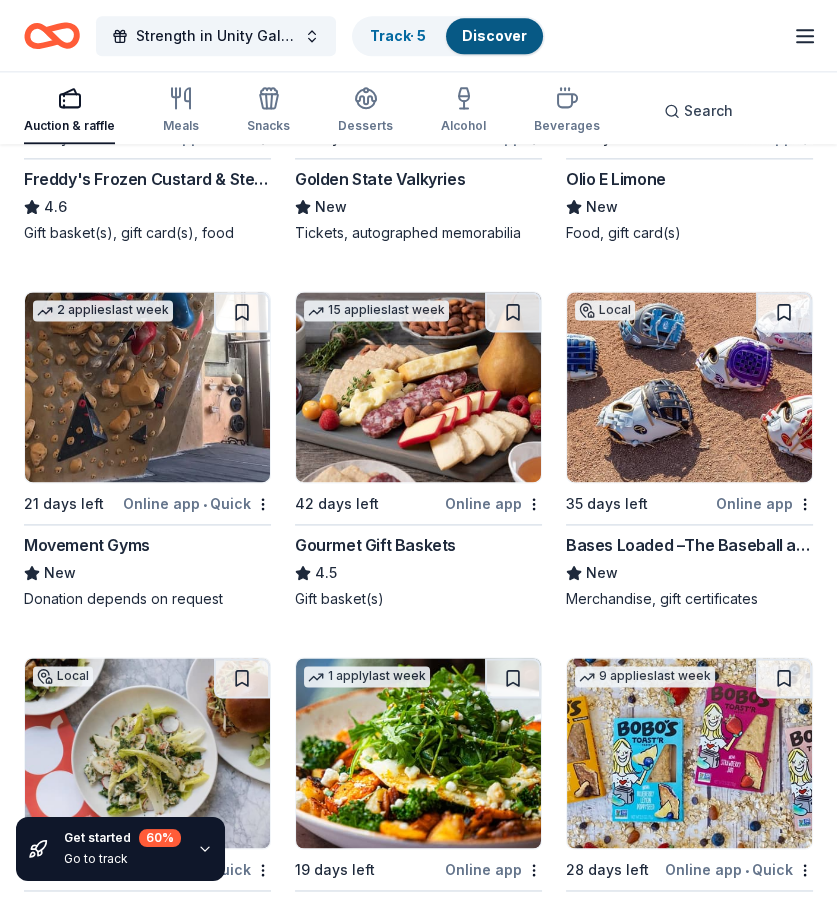 scroll, scrollTop: 2740, scrollLeft: 0, axis: vertical 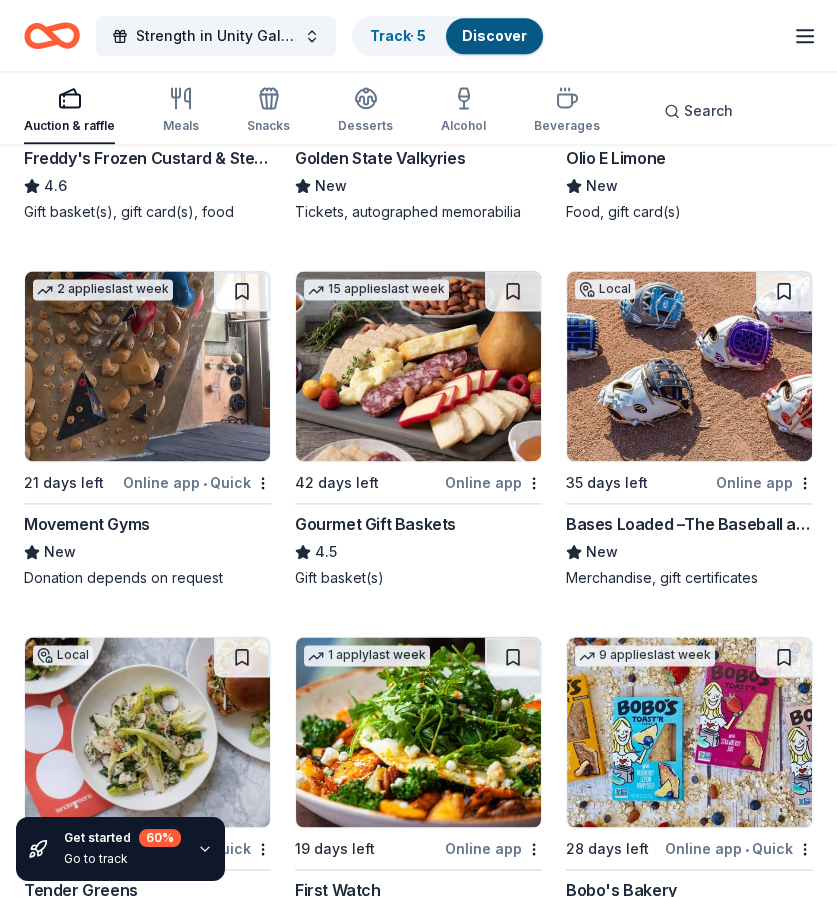 click on "Bases Loaded –The Baseball and Softball Superstore" at bounding box center (689, 524) 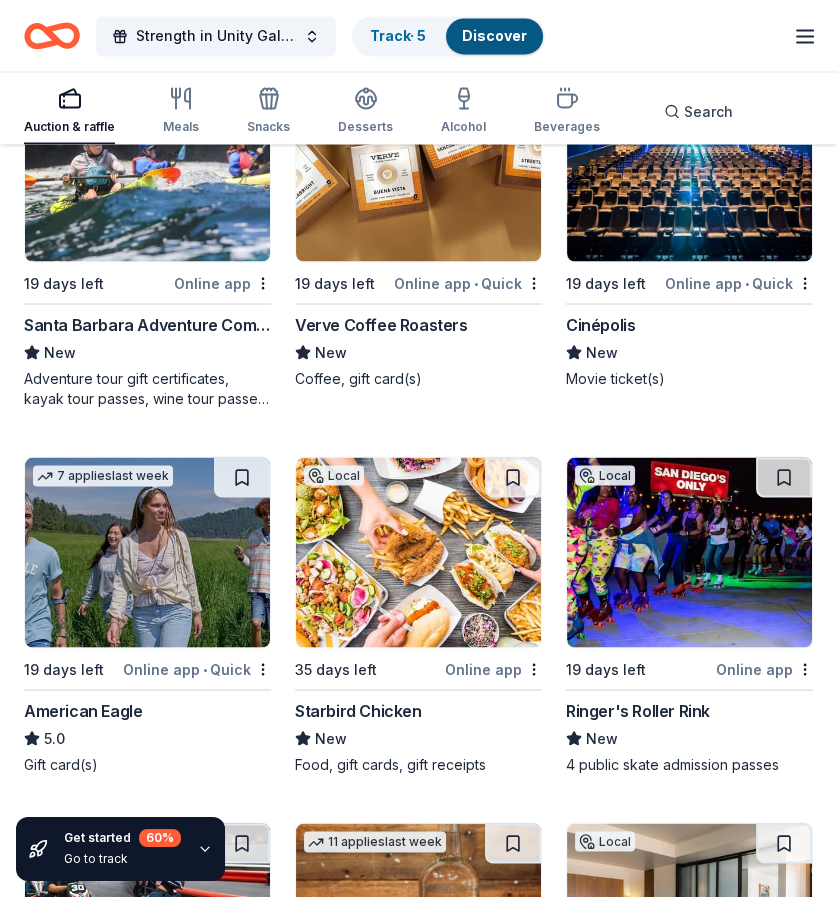scroll, scrollTop: 3674, scrollLeft: 0, axis: vertical 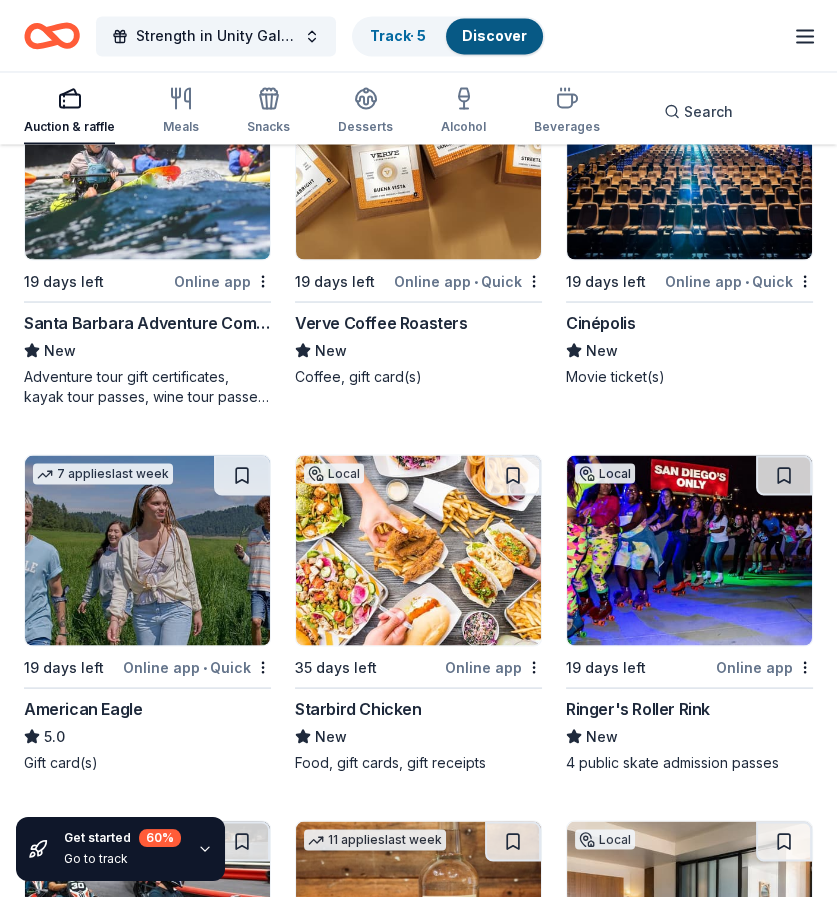click at bounding box center (418, 164) 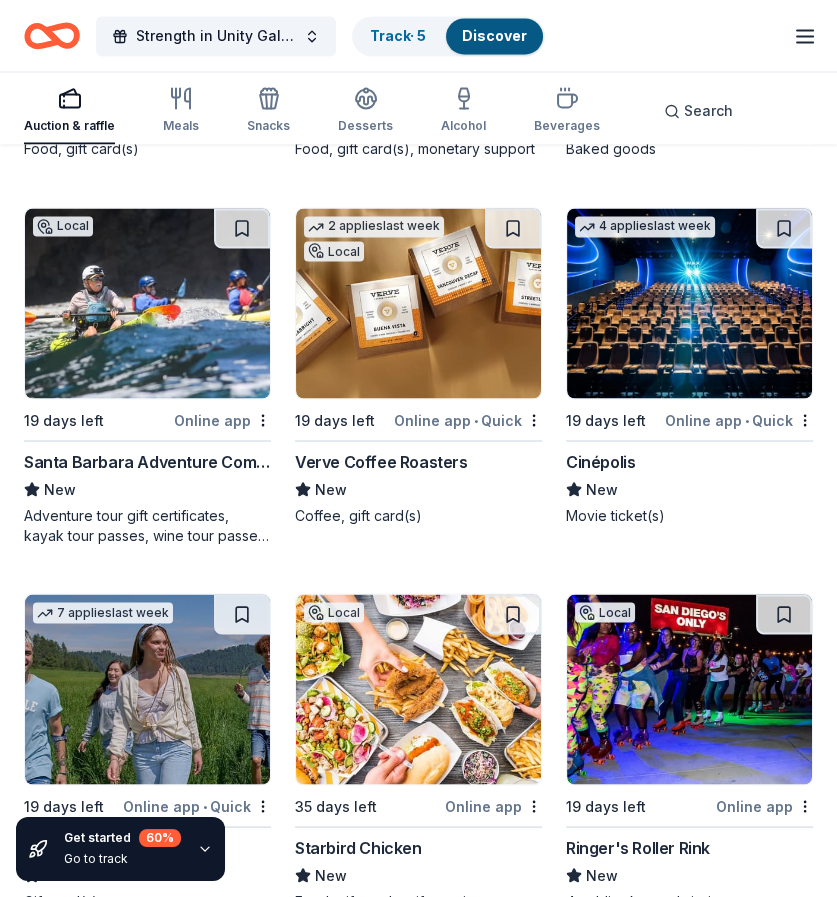 scroll, scrollTop: 3536, scrollLeft: 0, axis: vertical 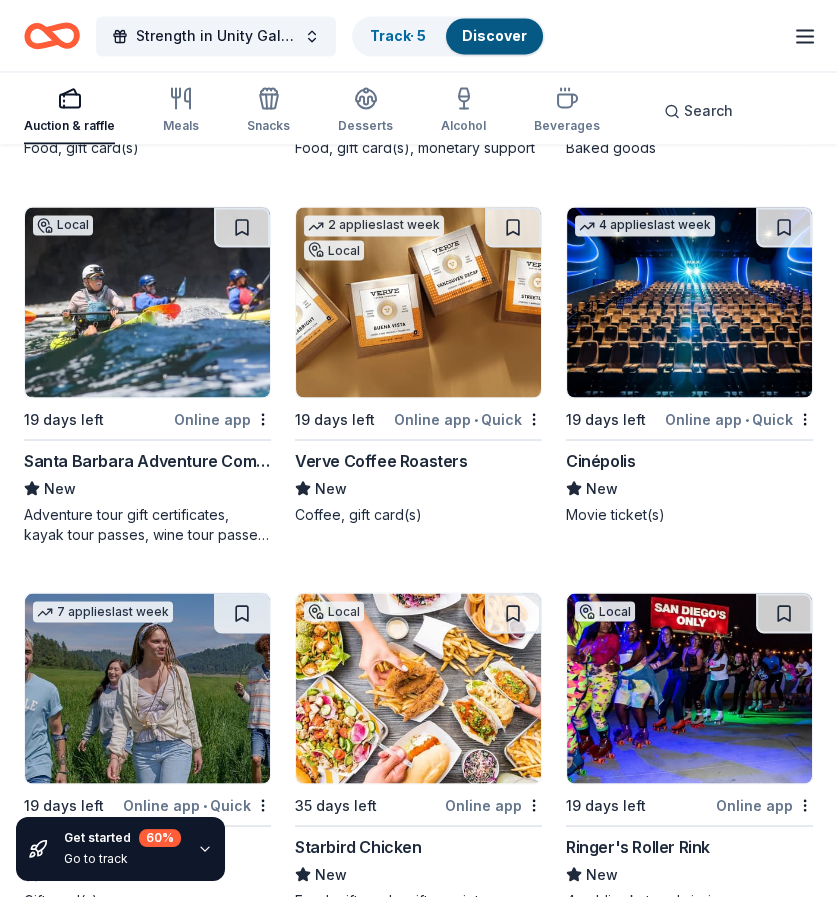 click at bounding box center [147, 302] 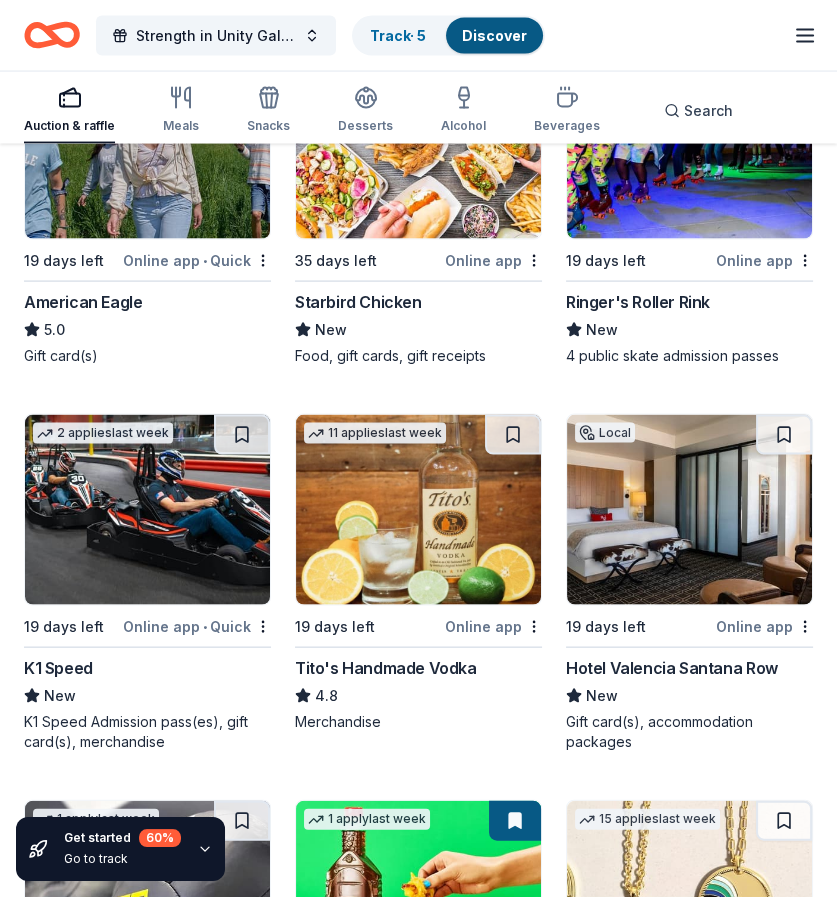 scroll, scrollTop: 4080, scrollLeft: 0, axis: vertical 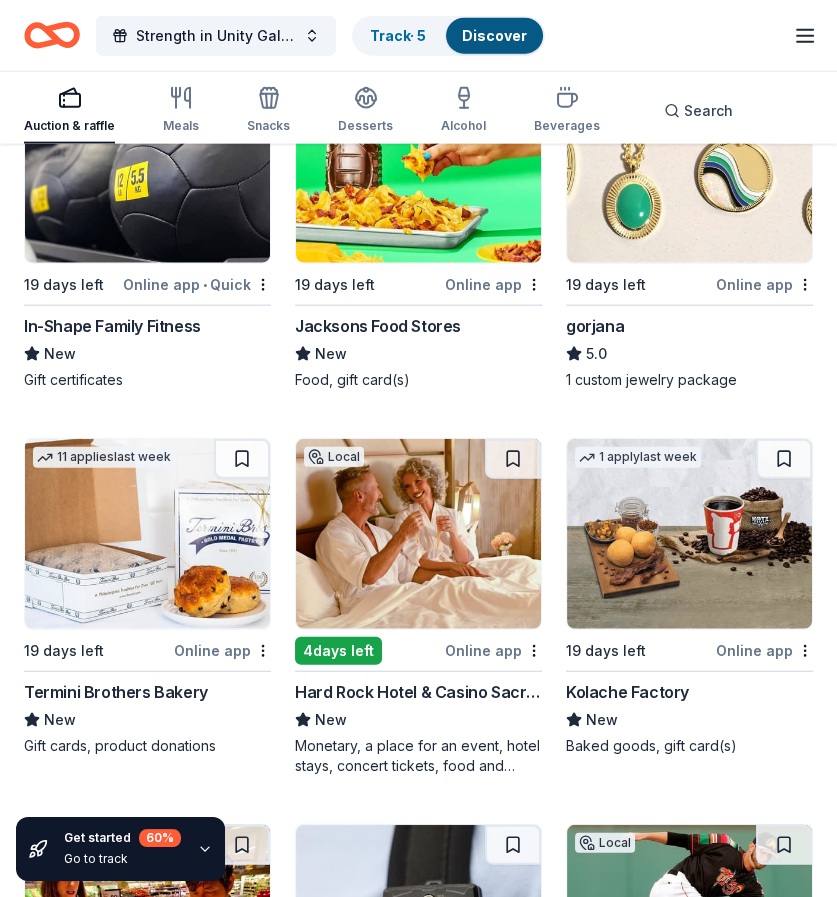 click at bounding box center (418, 534) 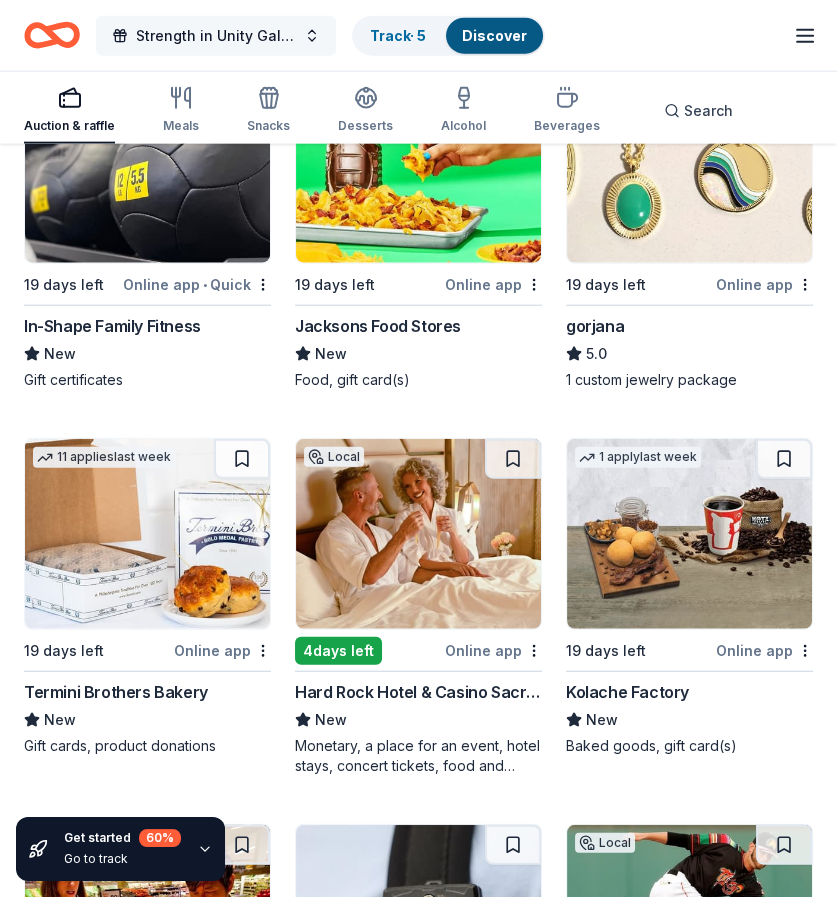 click on "Strength in Unity Gala 2025" at bounding box center [216, 36] 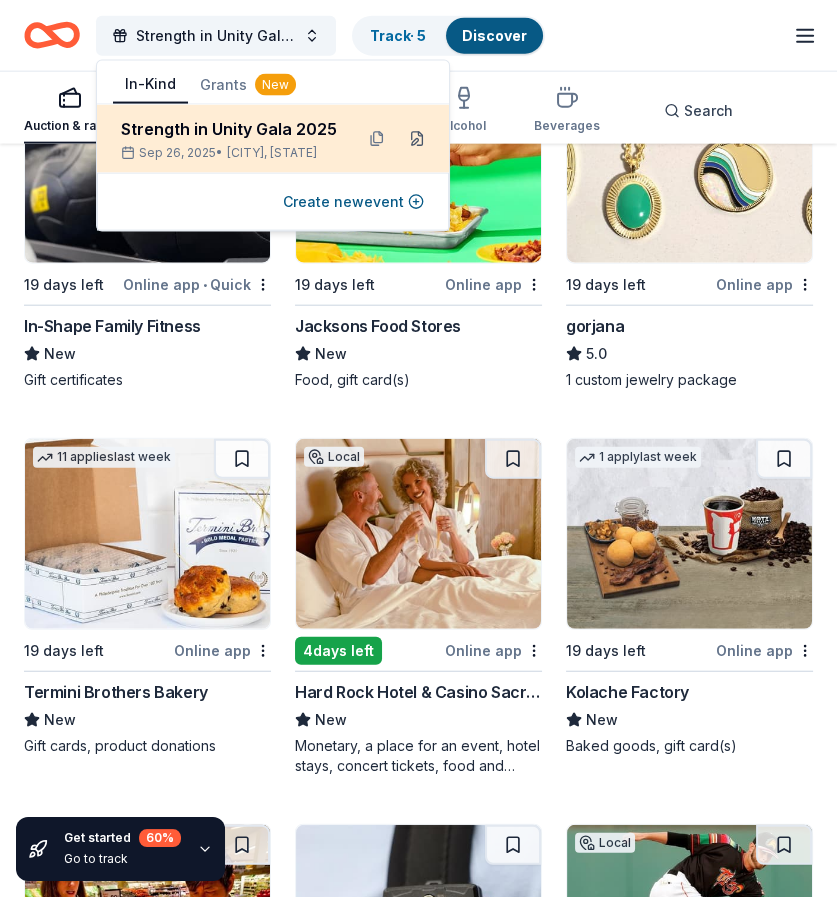 click at bounding box center [417, 139] 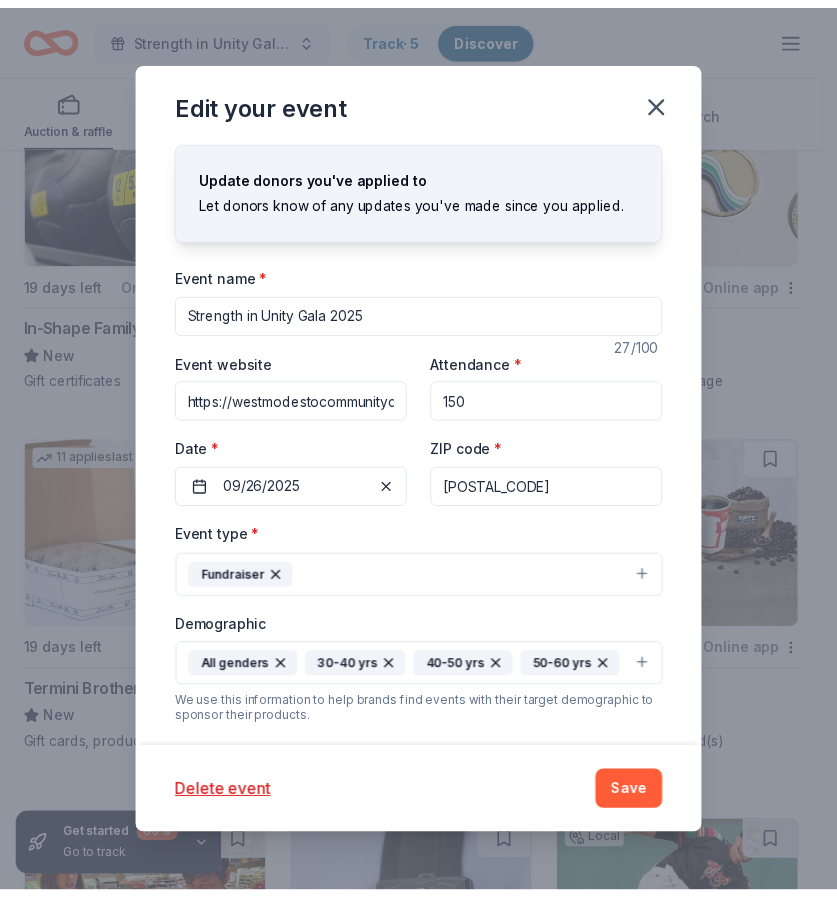 scroll, scrollTop: 506, scrollLeft: 0, axis: vertical 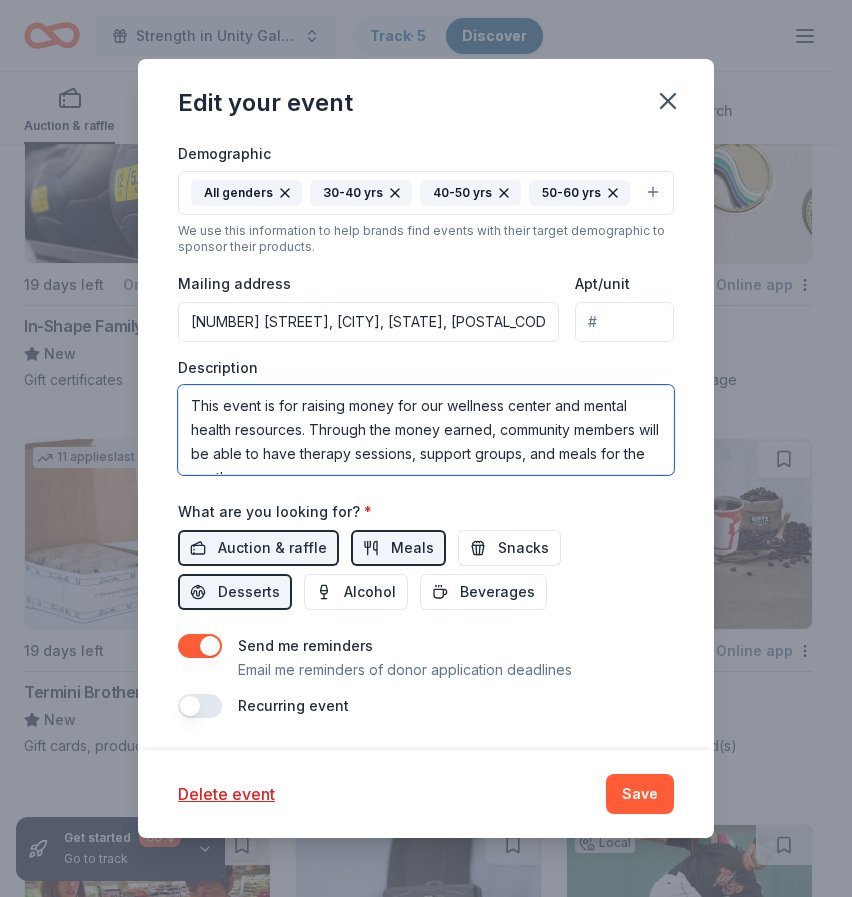 click on "This event is for raising money for our wellness center and mental health resources. Through the money earned, community members will be able to have therapy sessions, support groups, and meals for the youth." at bounding box center (426, 430) 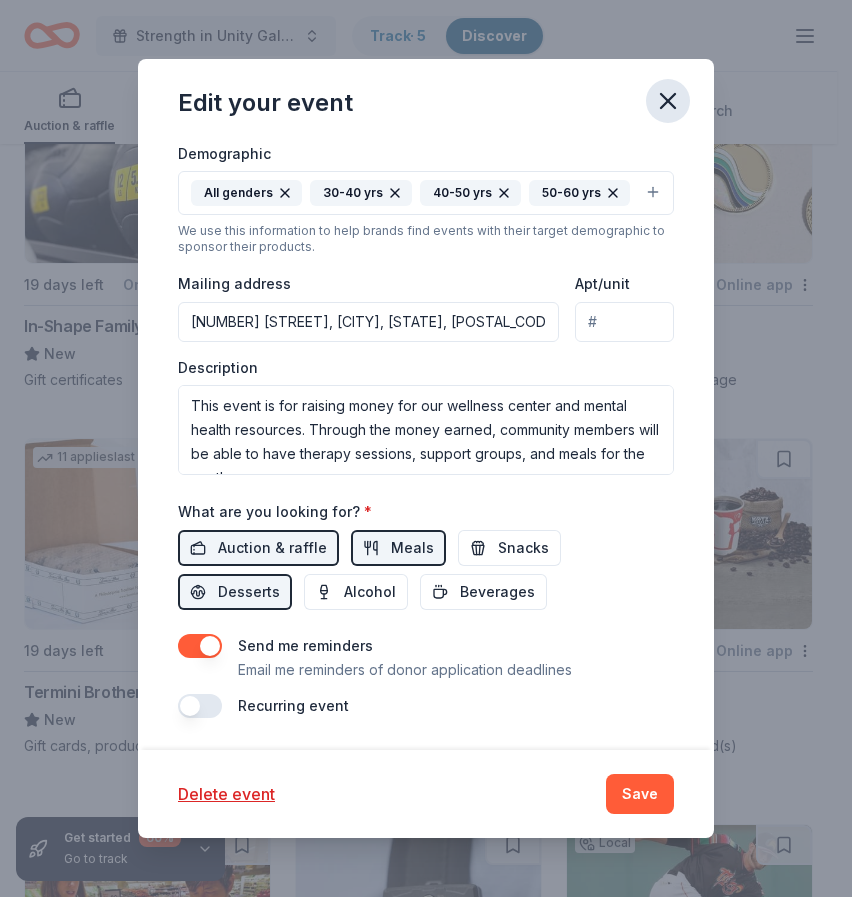 click 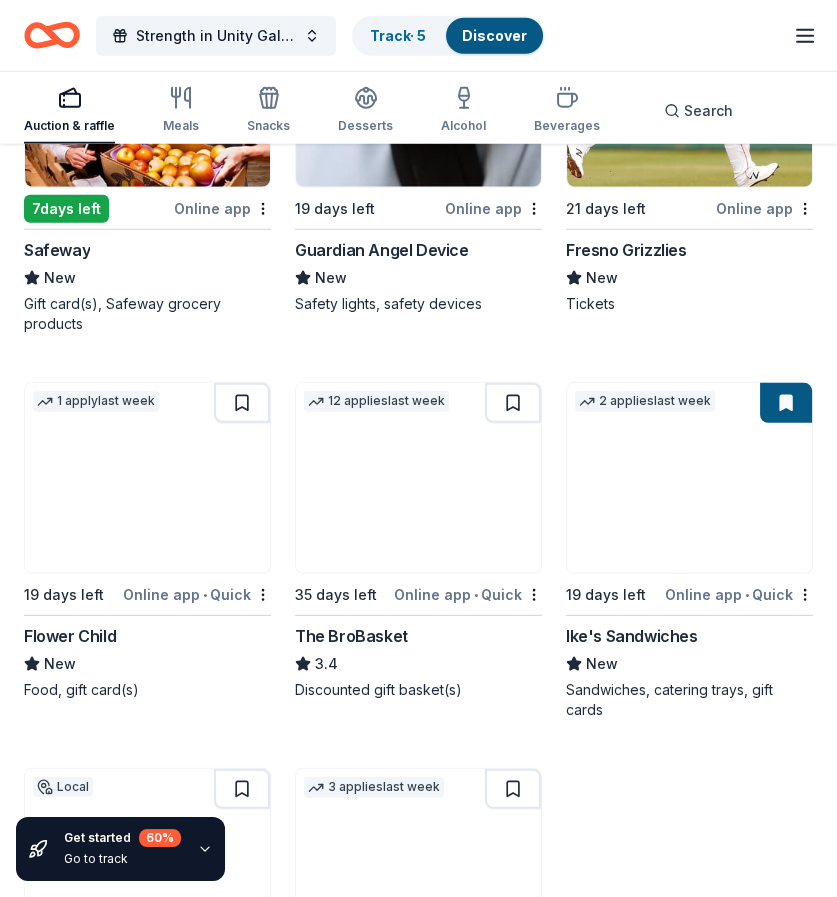 scroll, scrollTop: 5982, scrollLeft: 0, axis: vertical 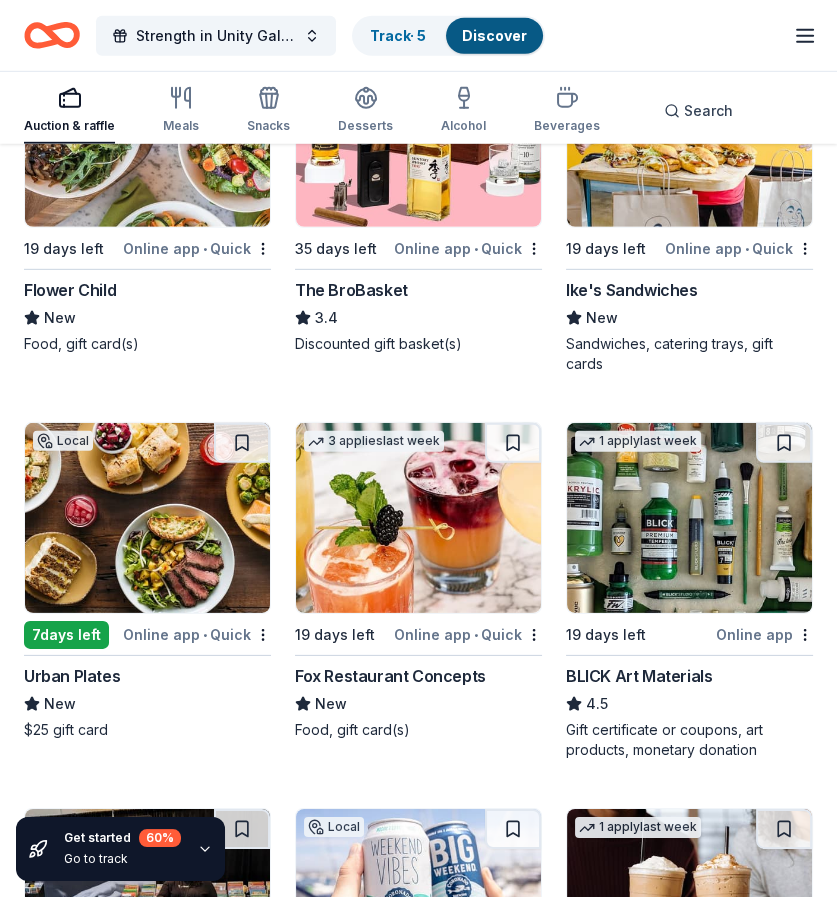 click on "1   apply  last week" at bounding box center (638, 441) 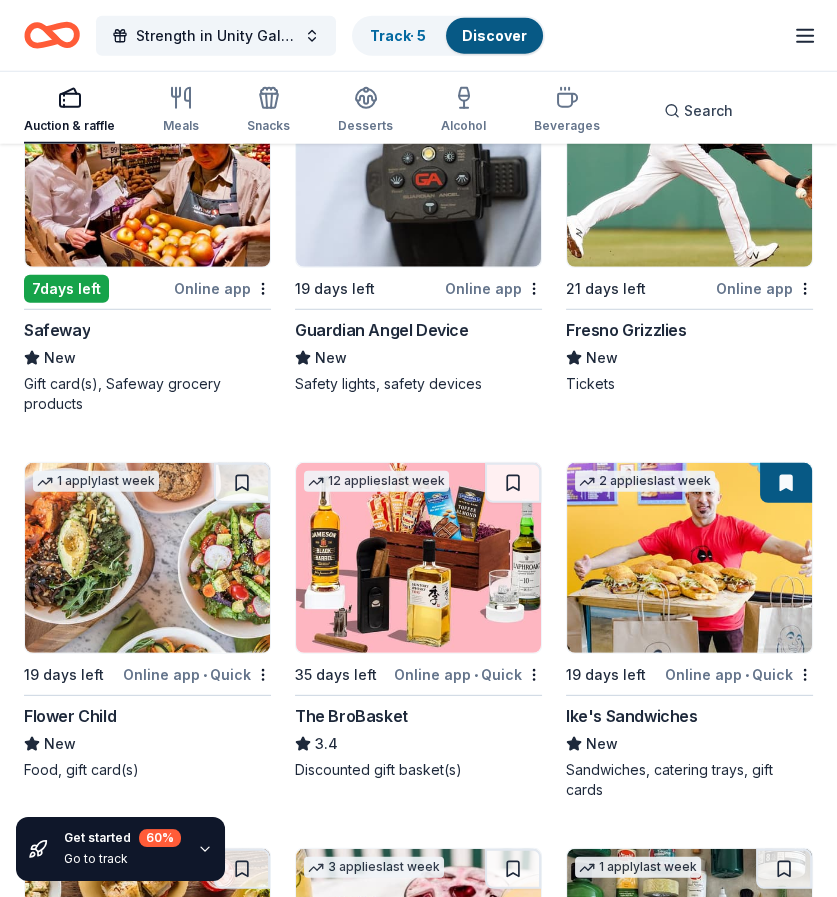 scroll, scrollTop: 5412, scrollLeft: 0, axis: vertical 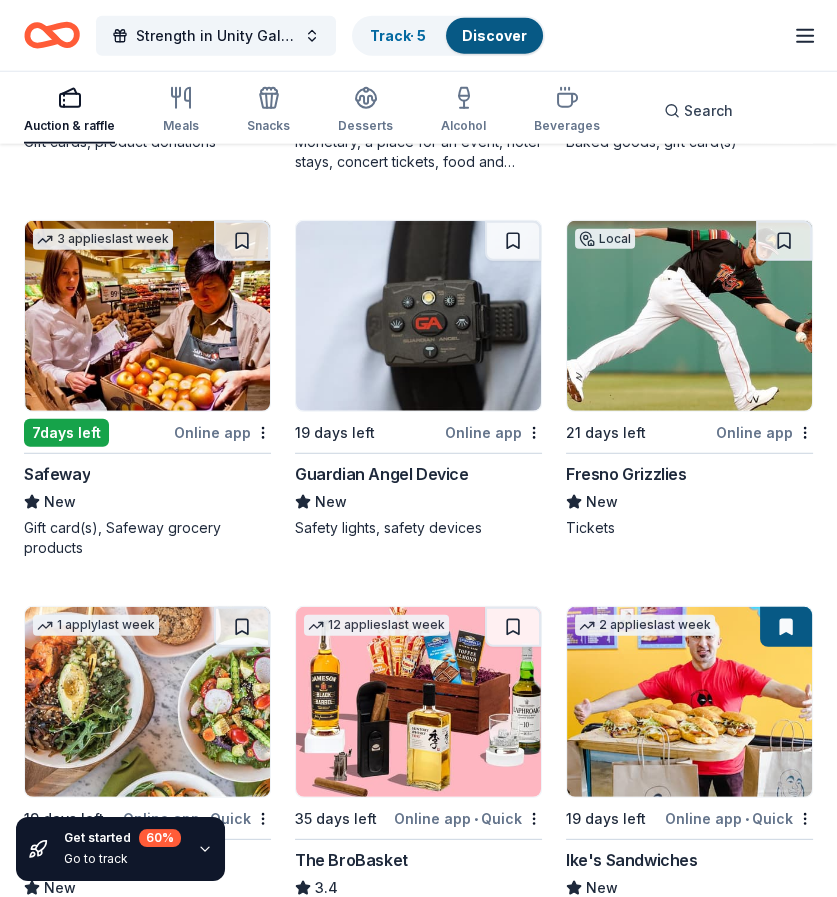 click at bounding box center (689, 316) 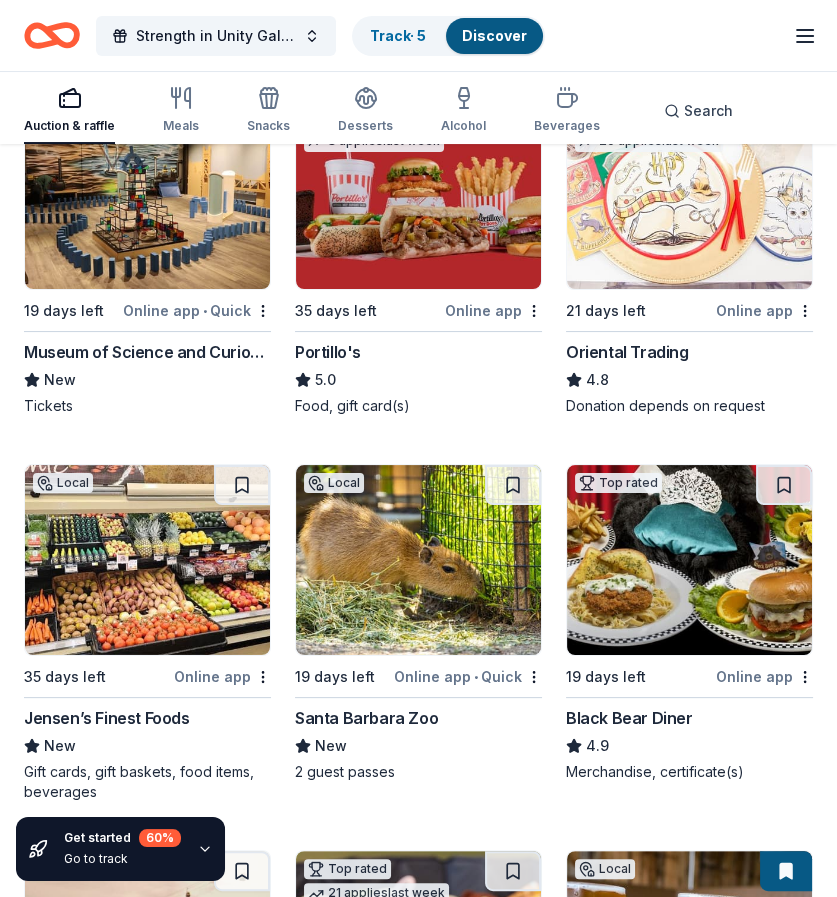 scroll, scrollTop: 0, scrollLeft: 0, axis: both 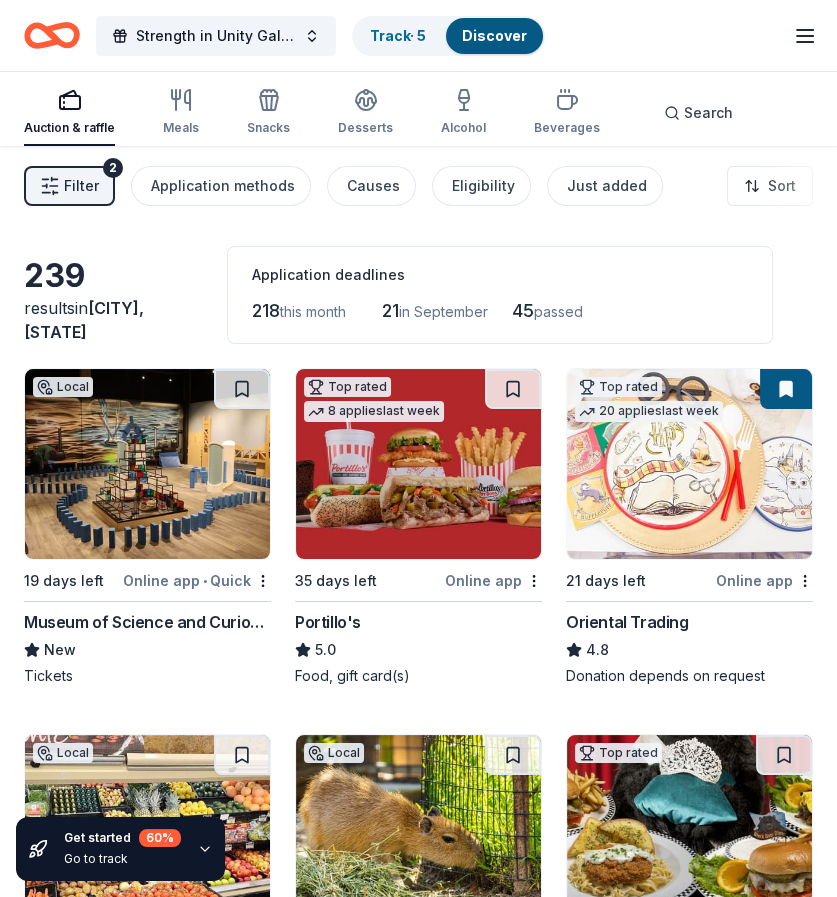 click 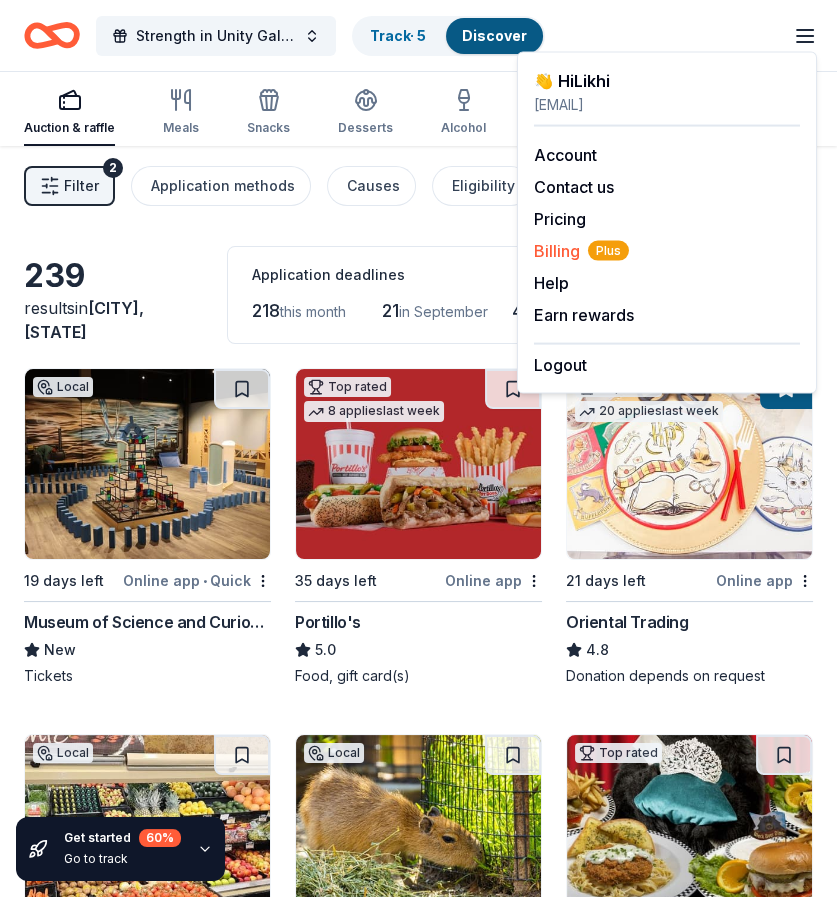 click on "Billing Plus" at bounding box center [581, 251] 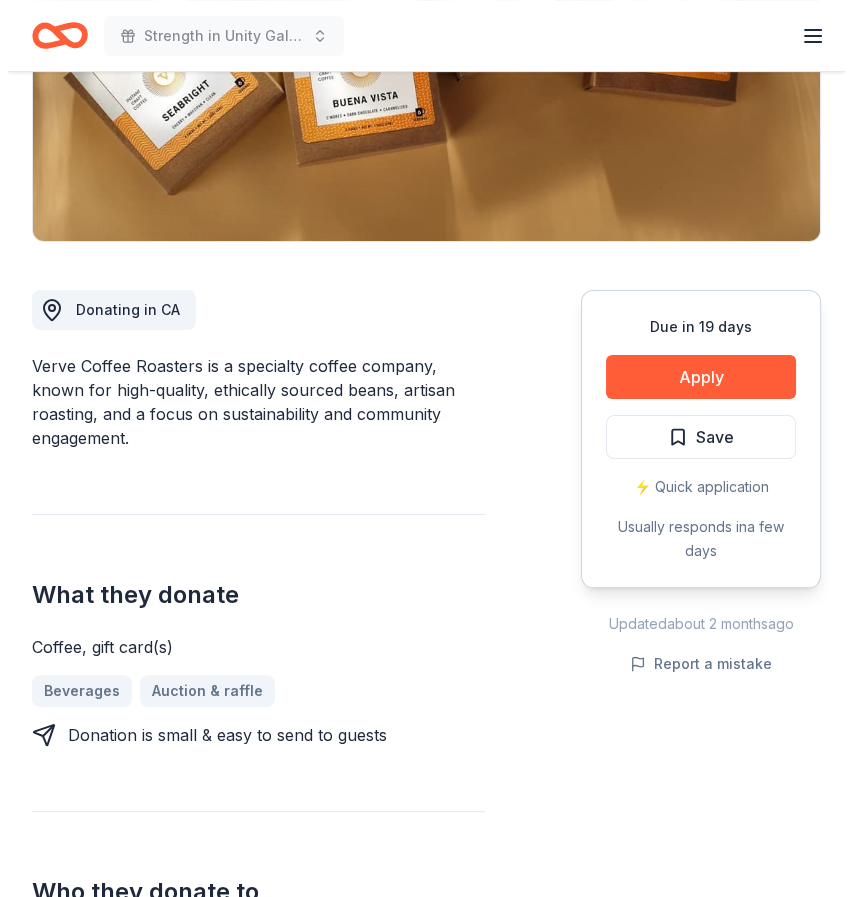 scroll, scrollTop: 406, scrollLeft: 0, axis: vertical 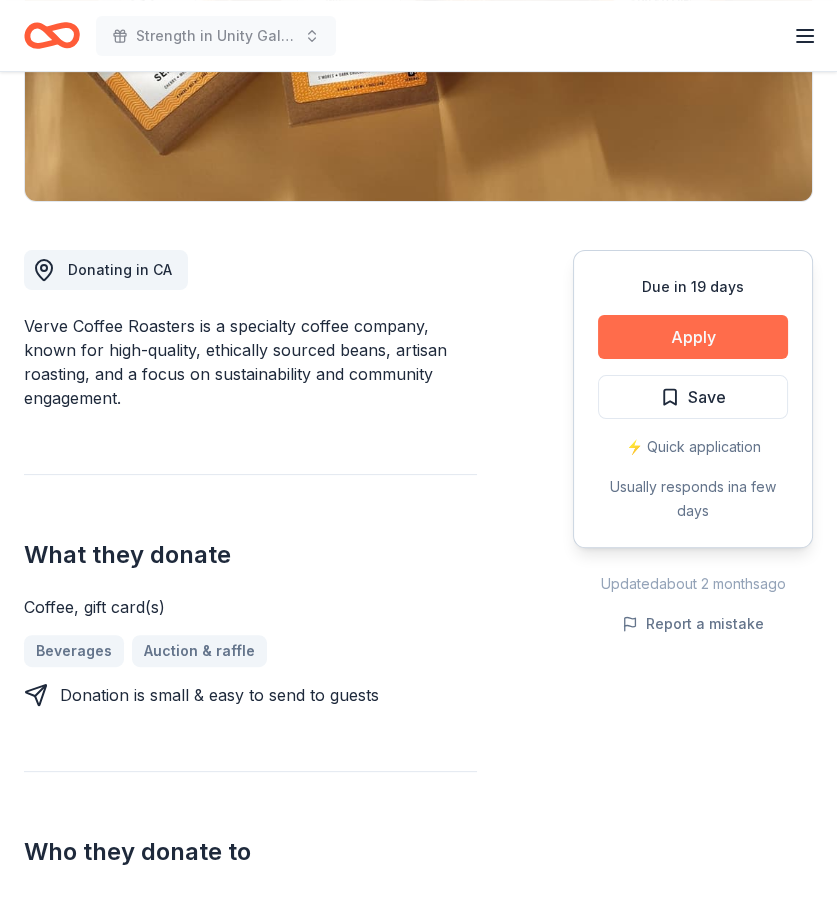 click on "Apply" at bounding box center (693, 337) 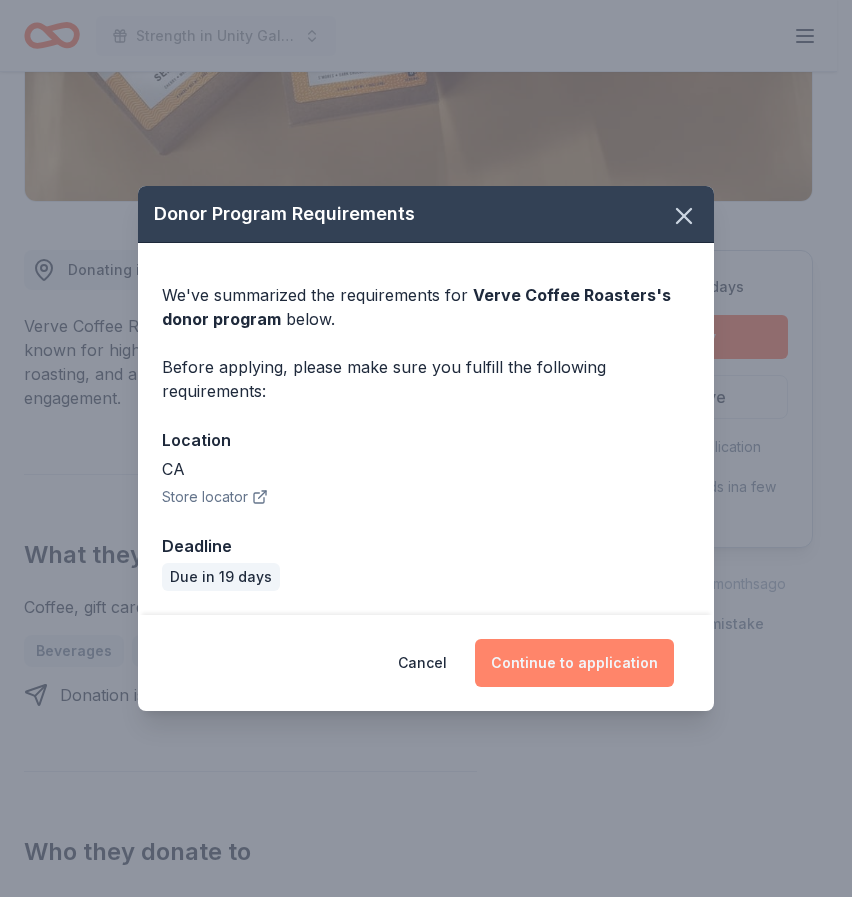 click on "Continue to application" at bounding box center (574, 663) 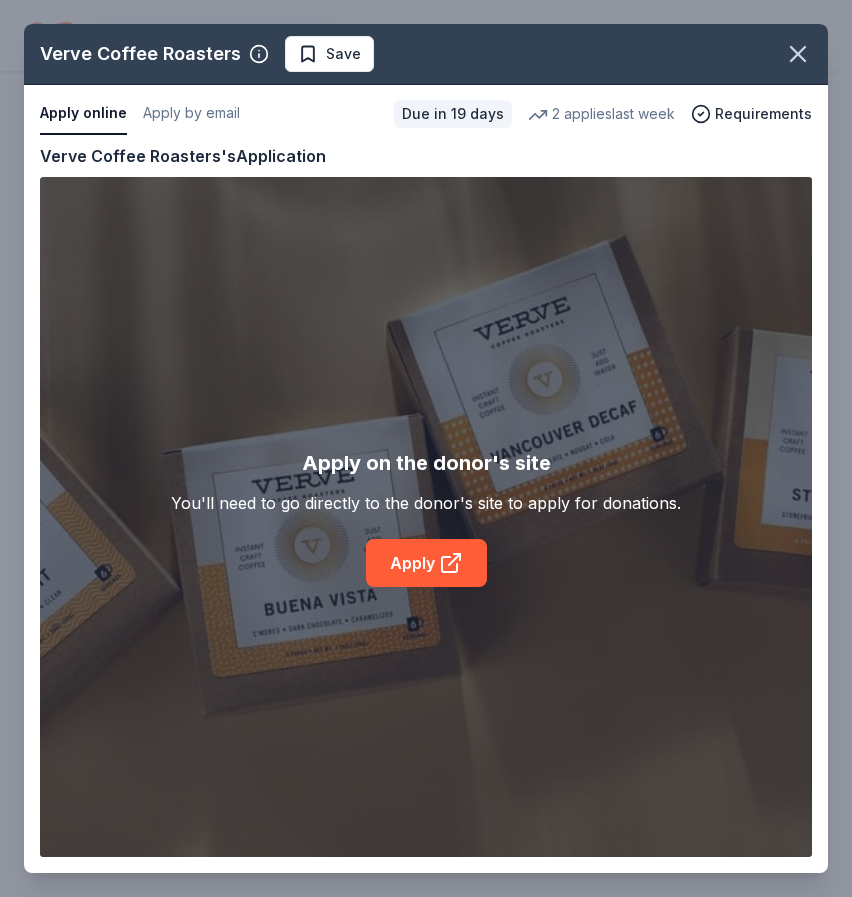 click on "Apply on the donor's site You'll need to go directly to the donor's site to apply for donations. Apply" at bounding box center (426, 517) 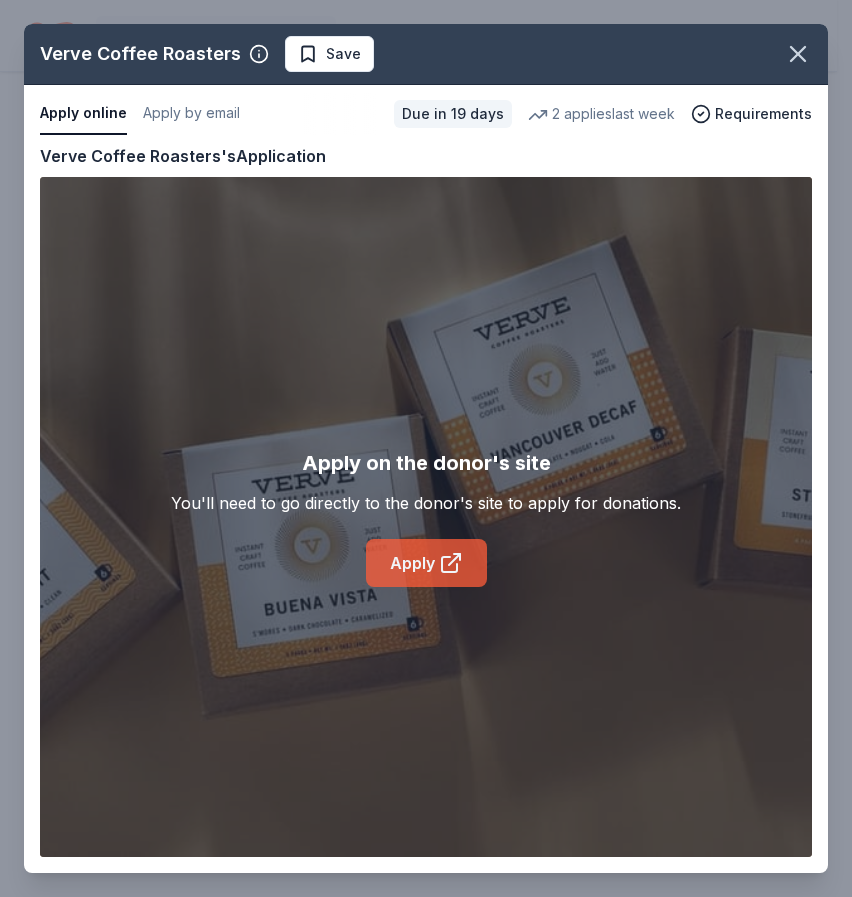 click on "Apply" at bounding box center (426, 563) 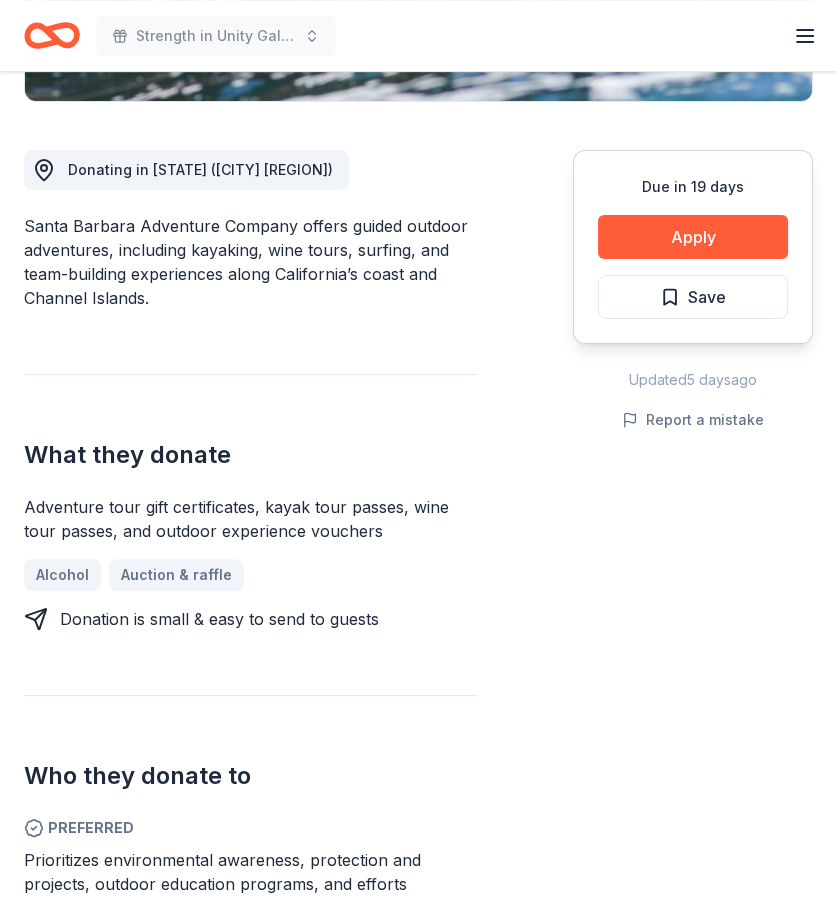 scroll, scrollTop: 508, scrollLeft: 0, axis: vertical 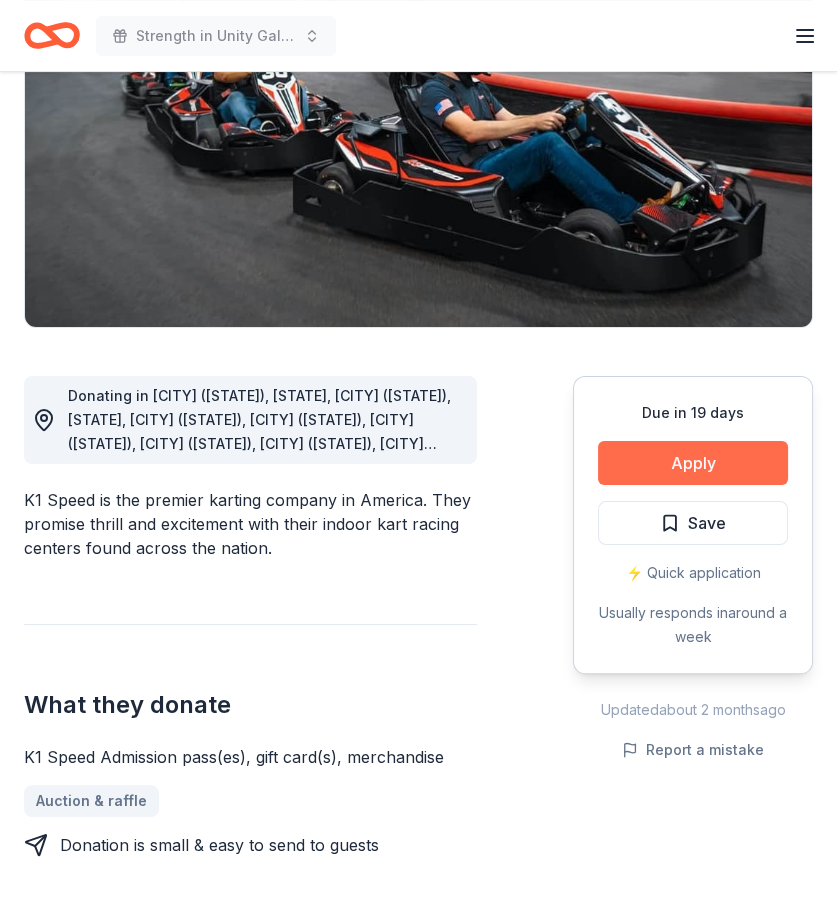 click on "Apply" at bounding box center (693, 463) 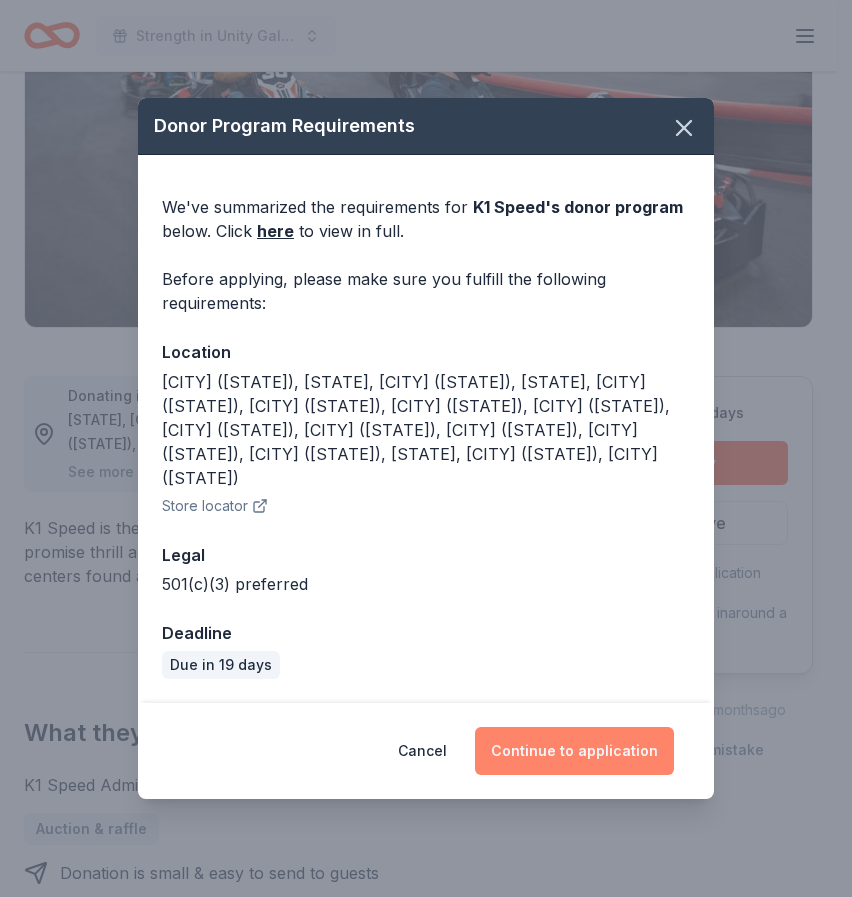 click on "Continue to application" at bounding box center (574, 751) 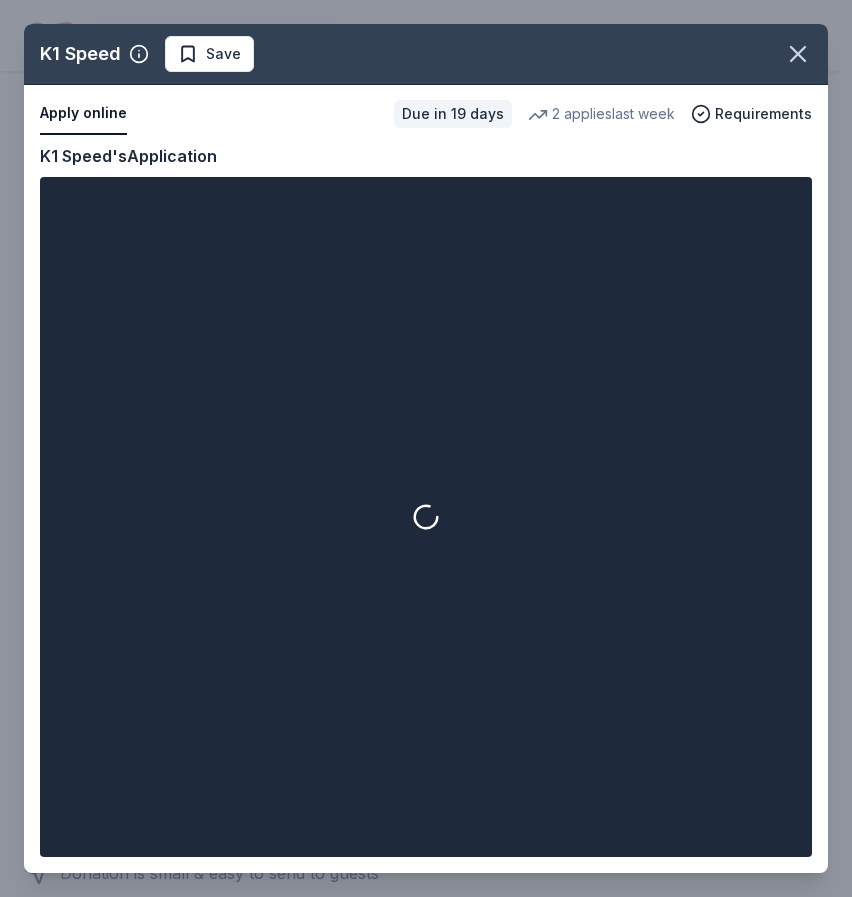 click at bounding box center (426, 517) 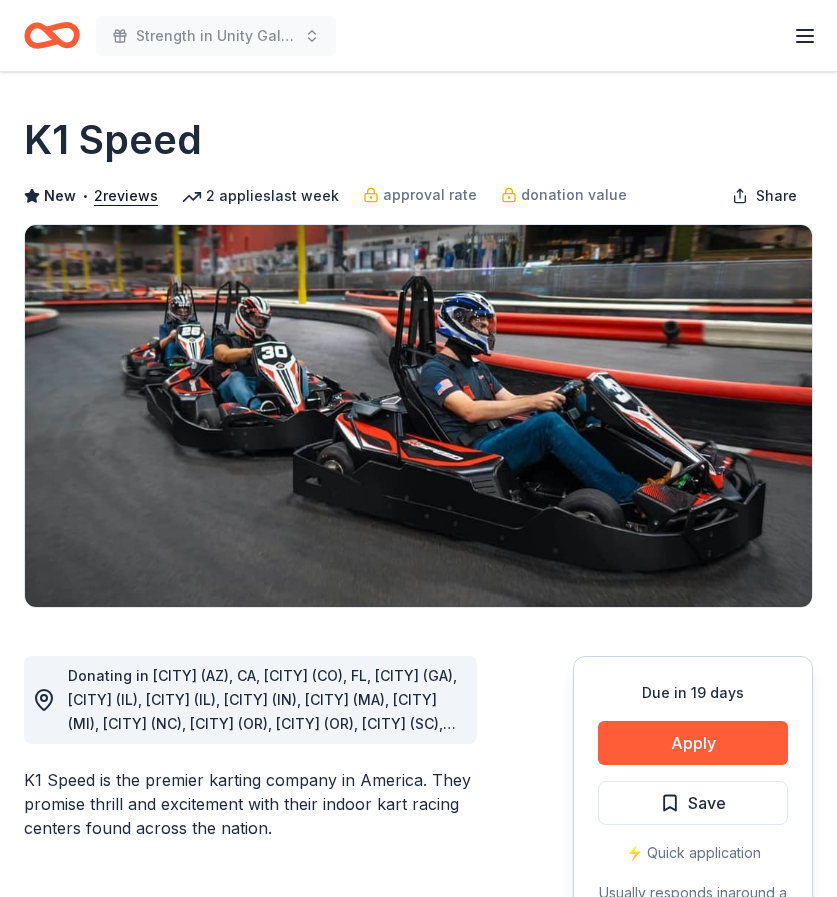 scroll, scrollTop: 280, scrollLeft: 0, axis: vertical 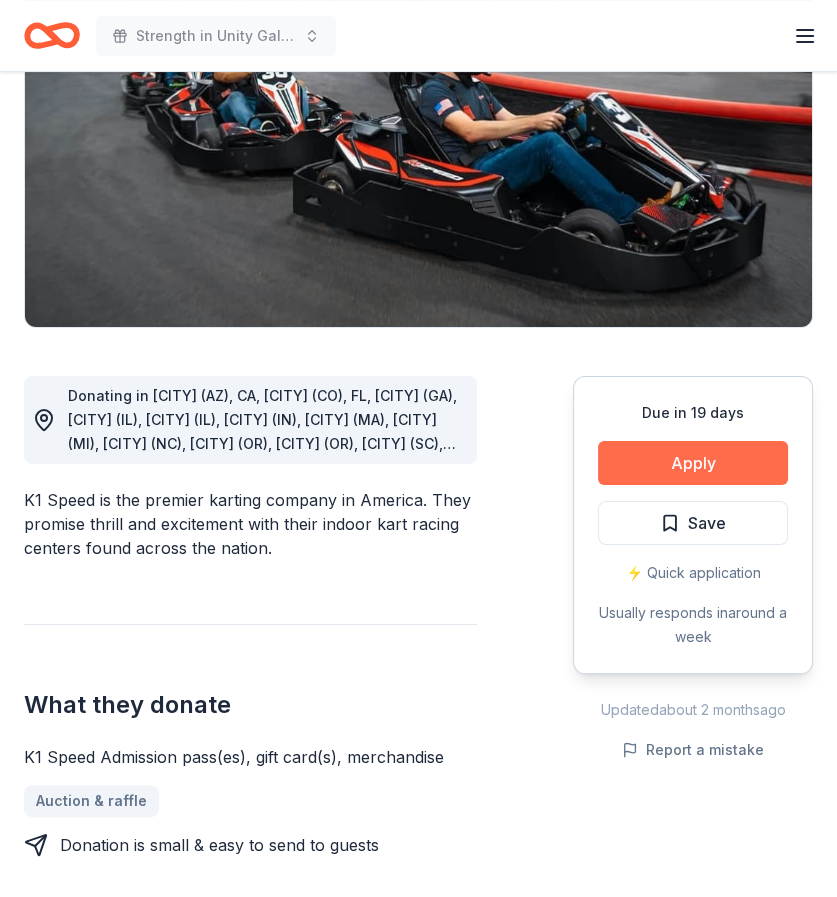 click on "Apply" at bounding box center [693, 463] 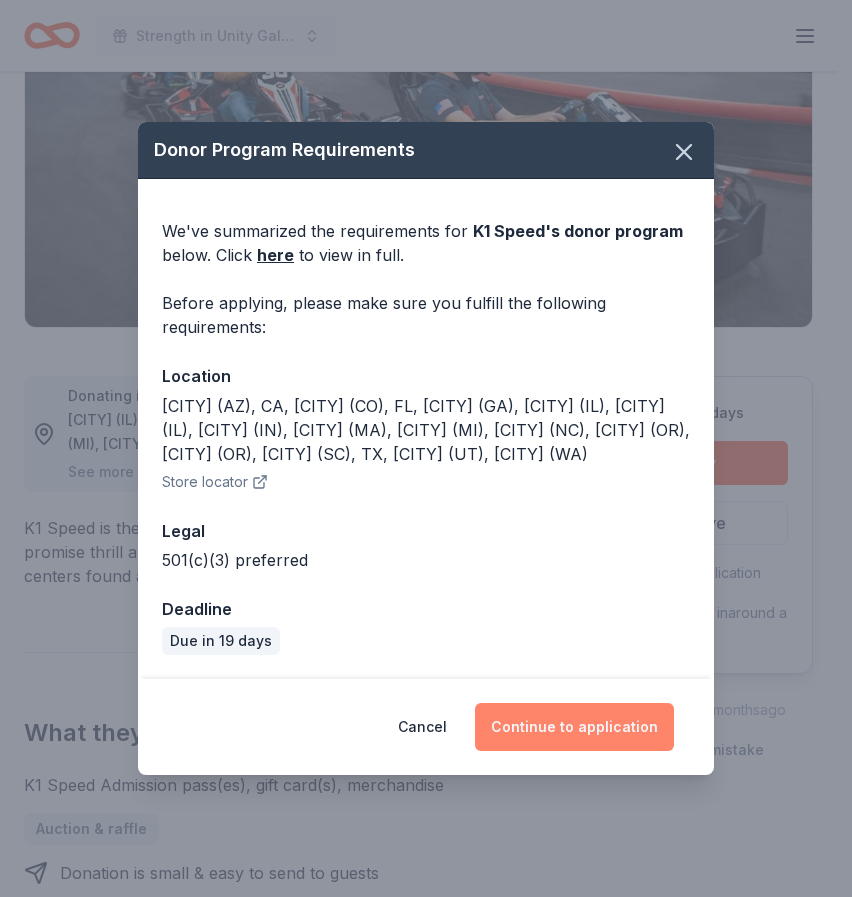 click on "Continue to application" at bounding box center (574, 727) 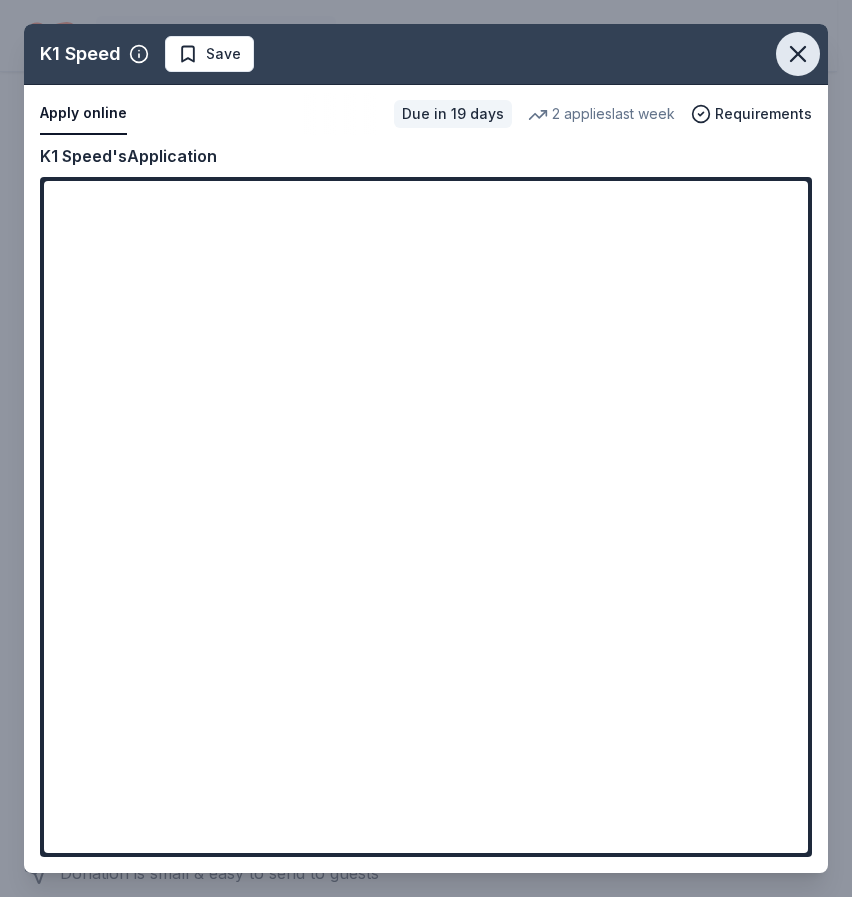 click 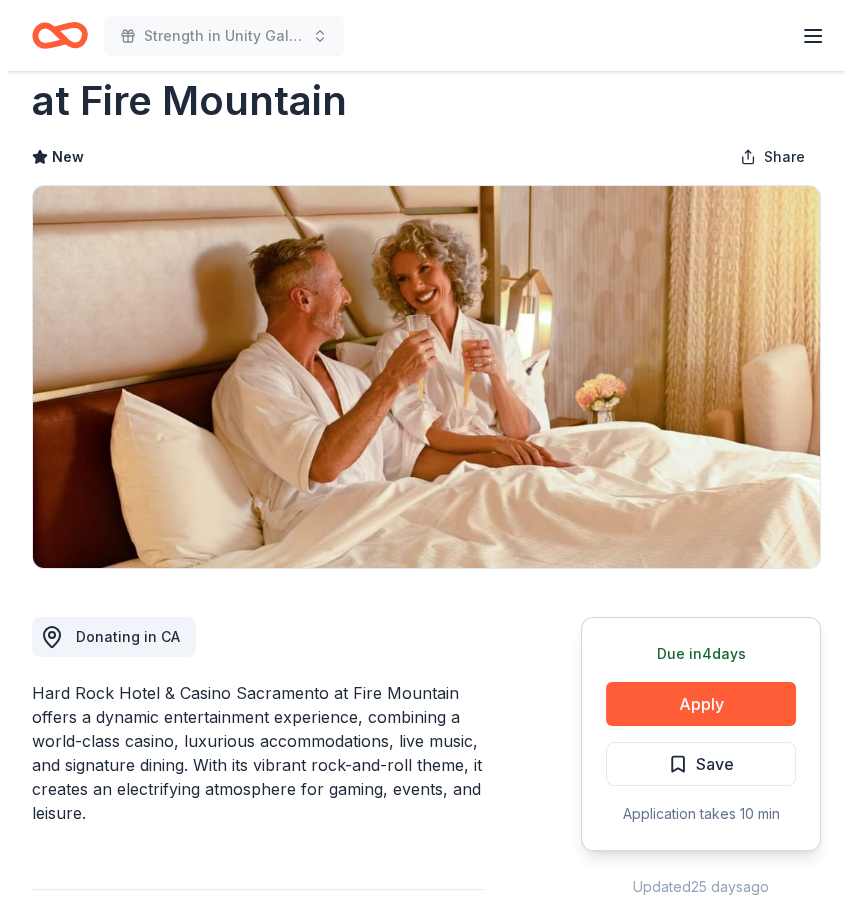 scroll, scrollTop: 192, scrollLeft: 0, axis: vertical 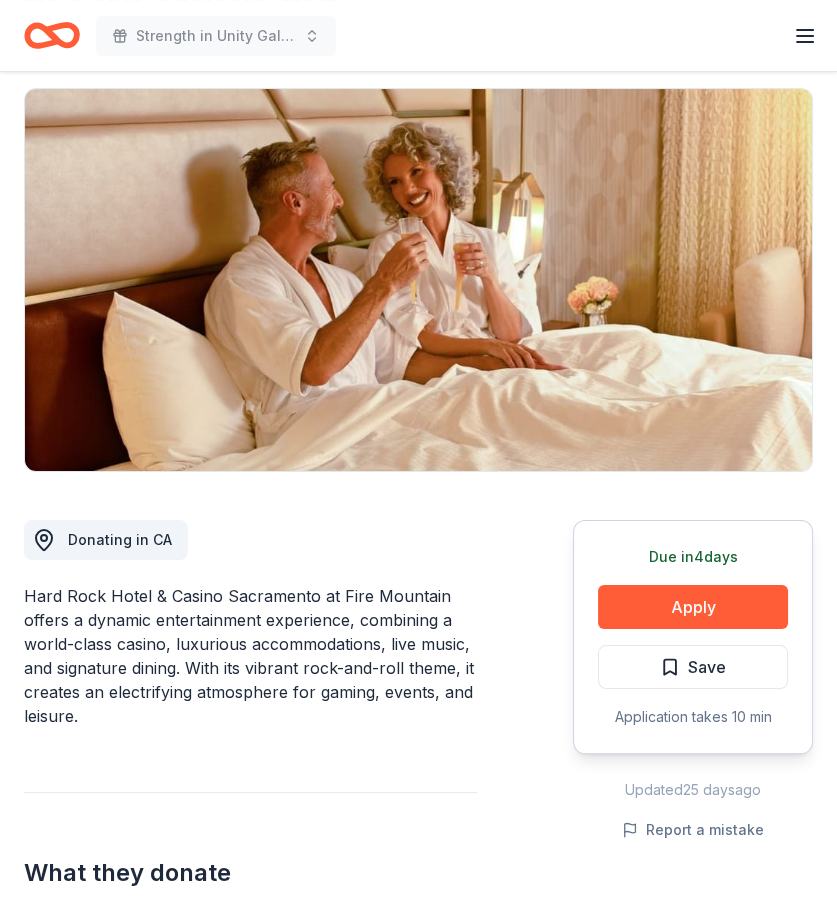 drag, startPoint x: 435, startPoint y: 590, endPoint x: 150, endPoint y: 605, distance: 285.39447 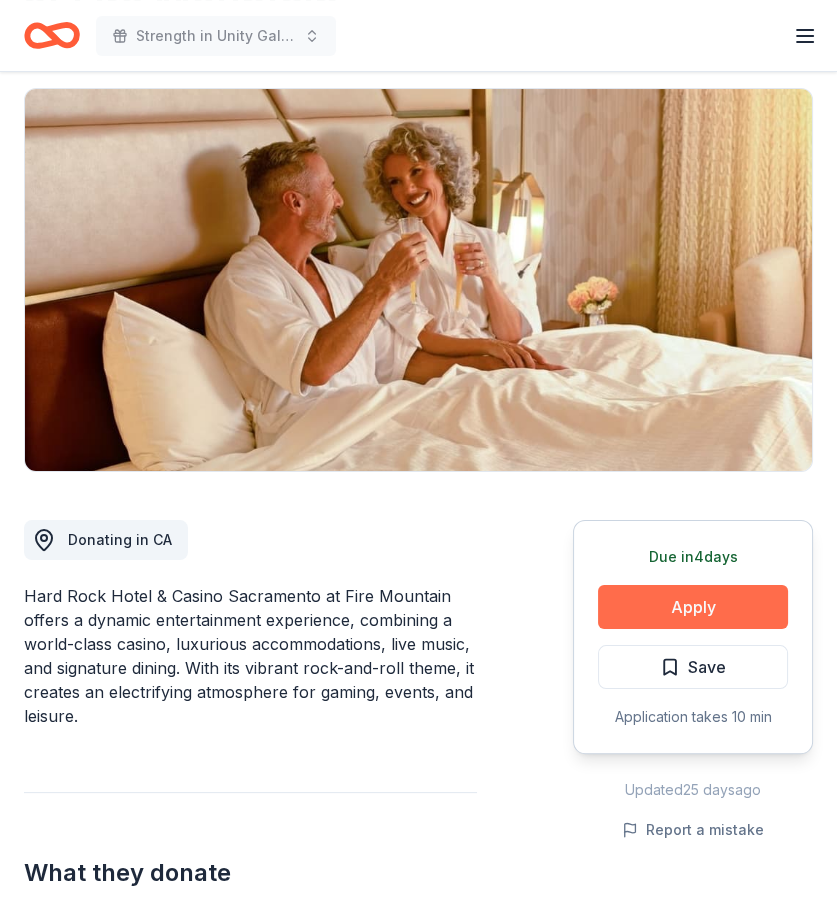 click on "Apply" at bounding box center [693, 607] 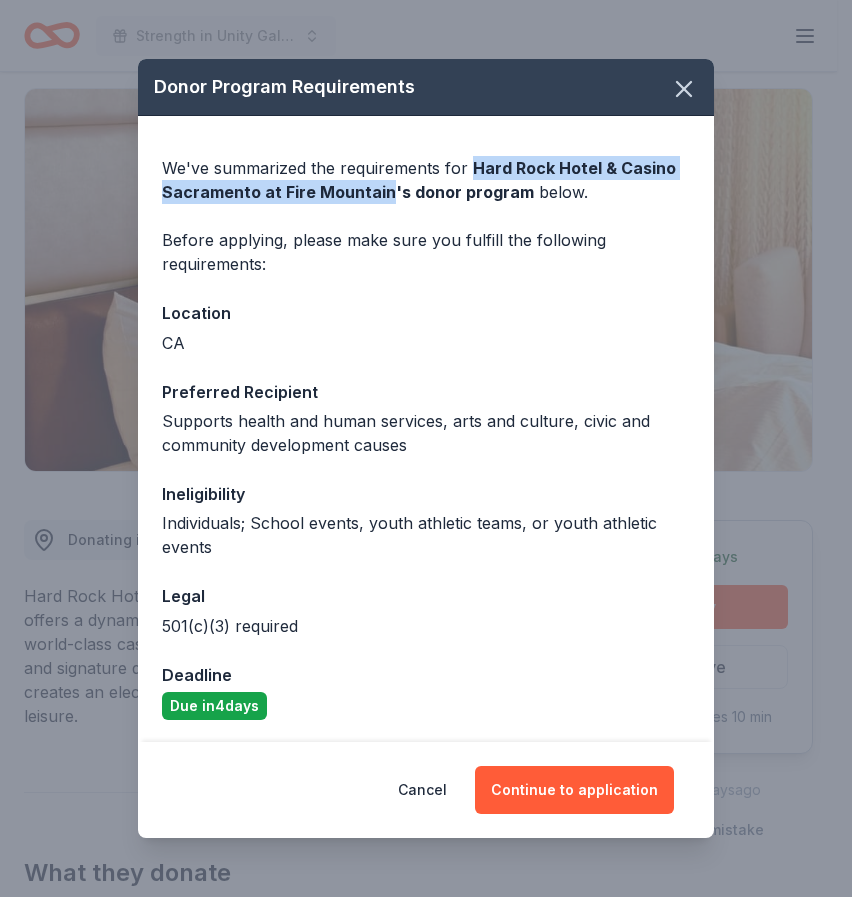 drag, startPoint x: 469, startPoint y: 161, endPoint x: 384, endPoint y: 197, distance: 92.309265 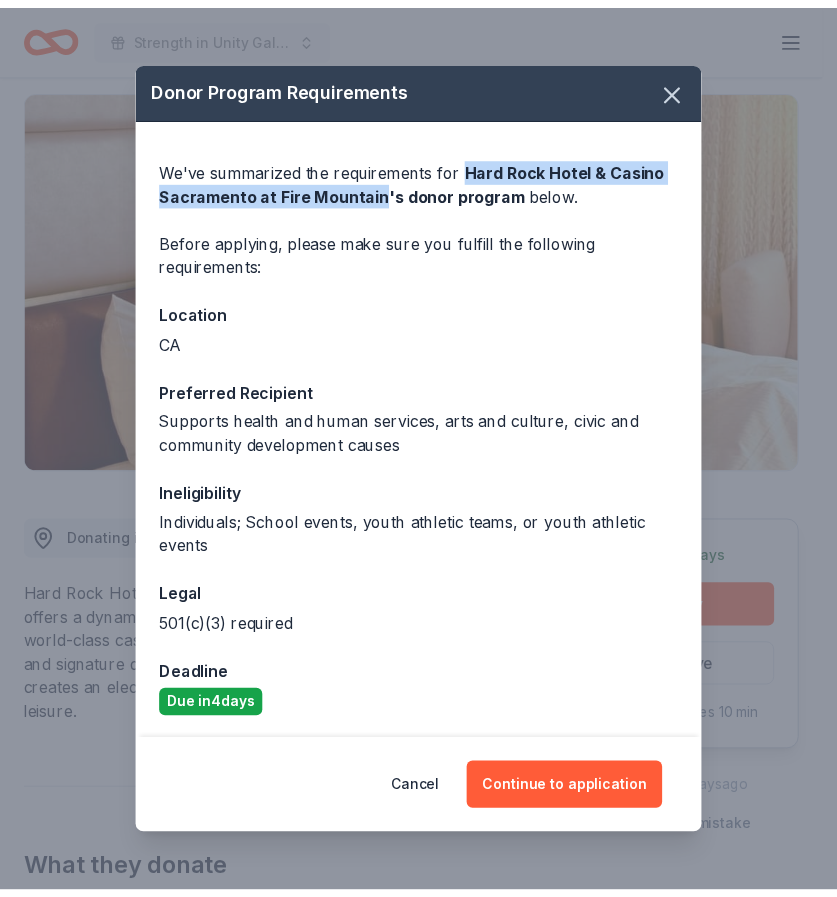 scroll, scrollTop: 1, scrollLeft: 0, axis: vertical 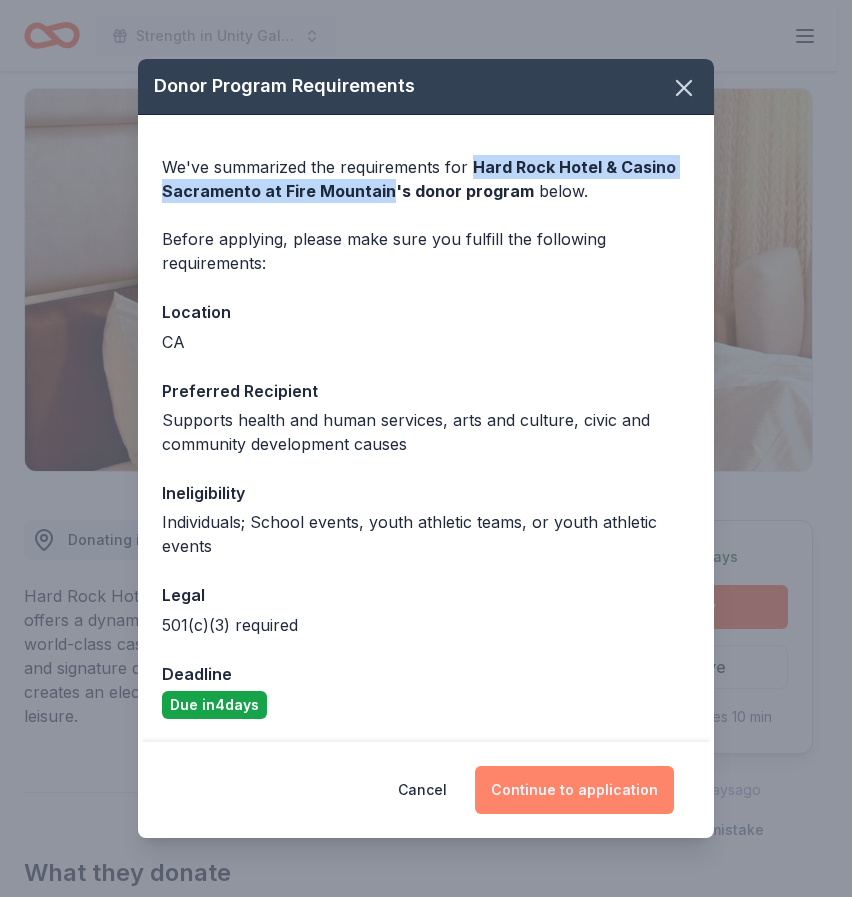 click on "Continue to application" at bounding box center (574, 790) 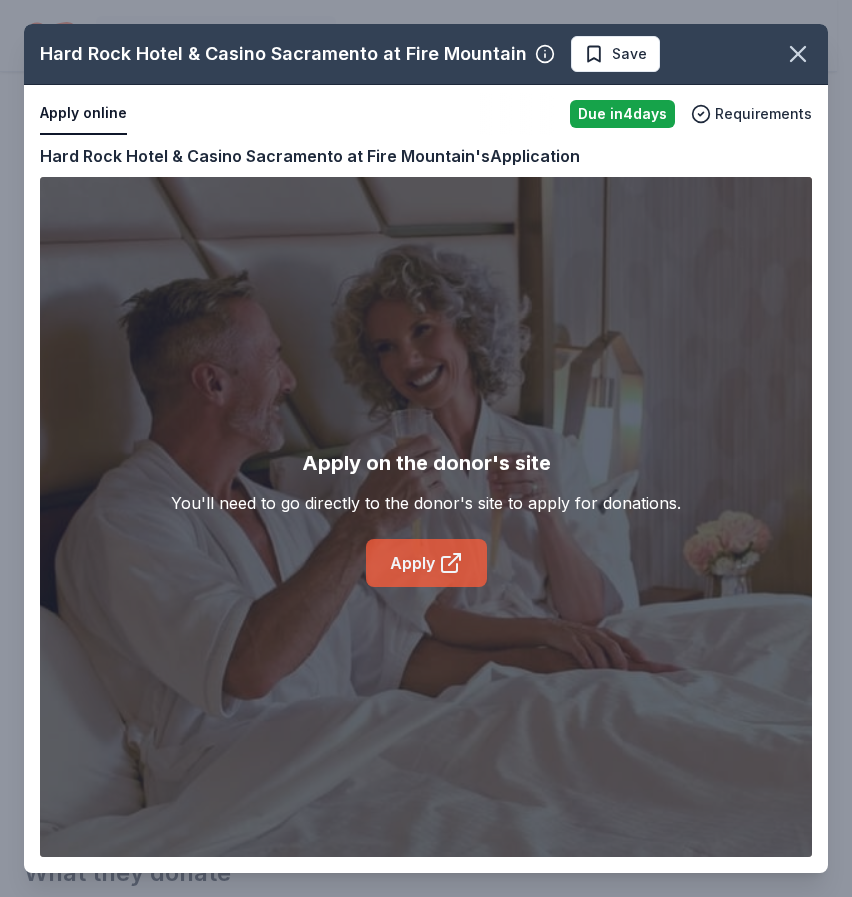 click on "Apply" at bounding box center (426, 563) 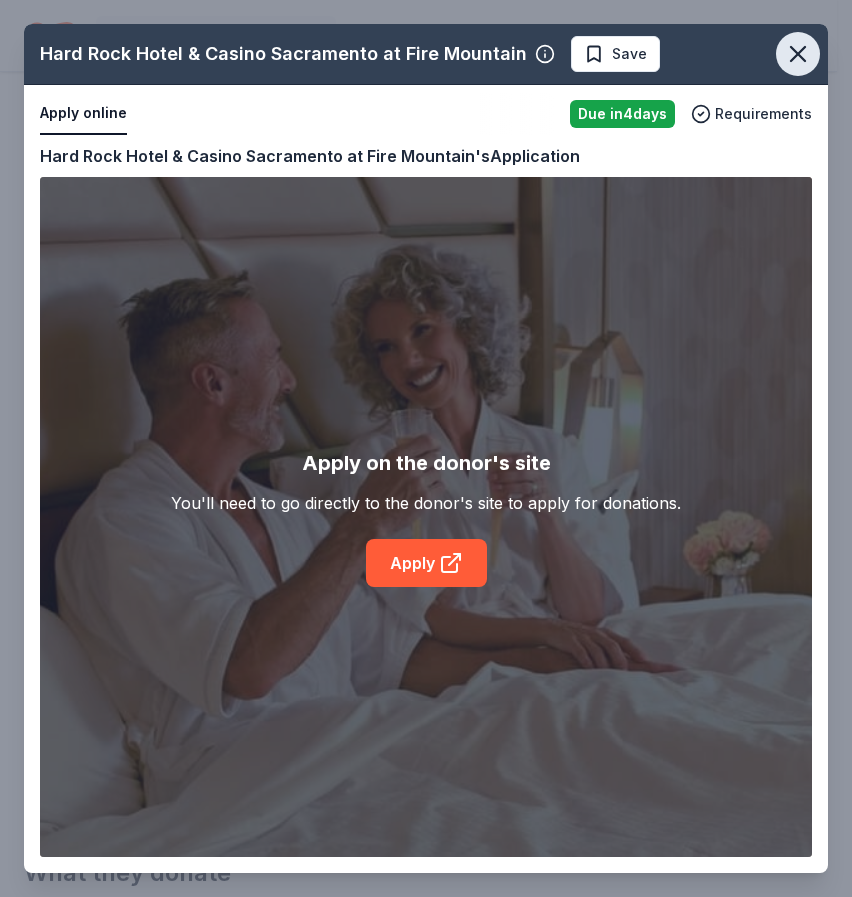 click 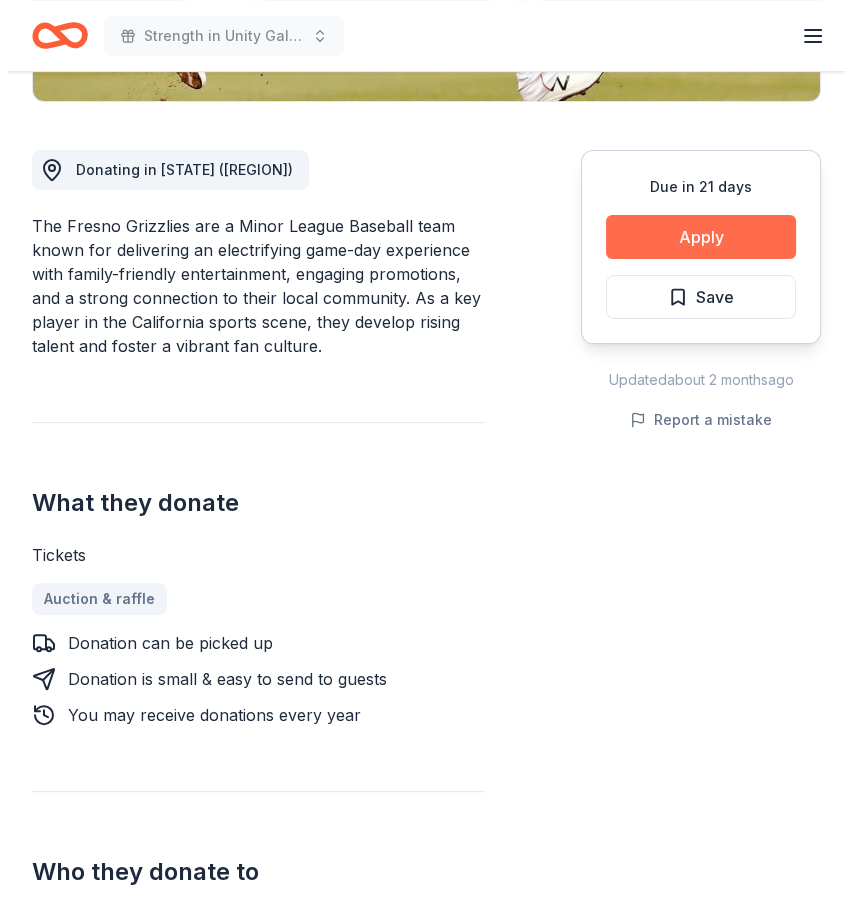 scroll, scrollTop: 504, scrollLeft: 0, axis: vertical 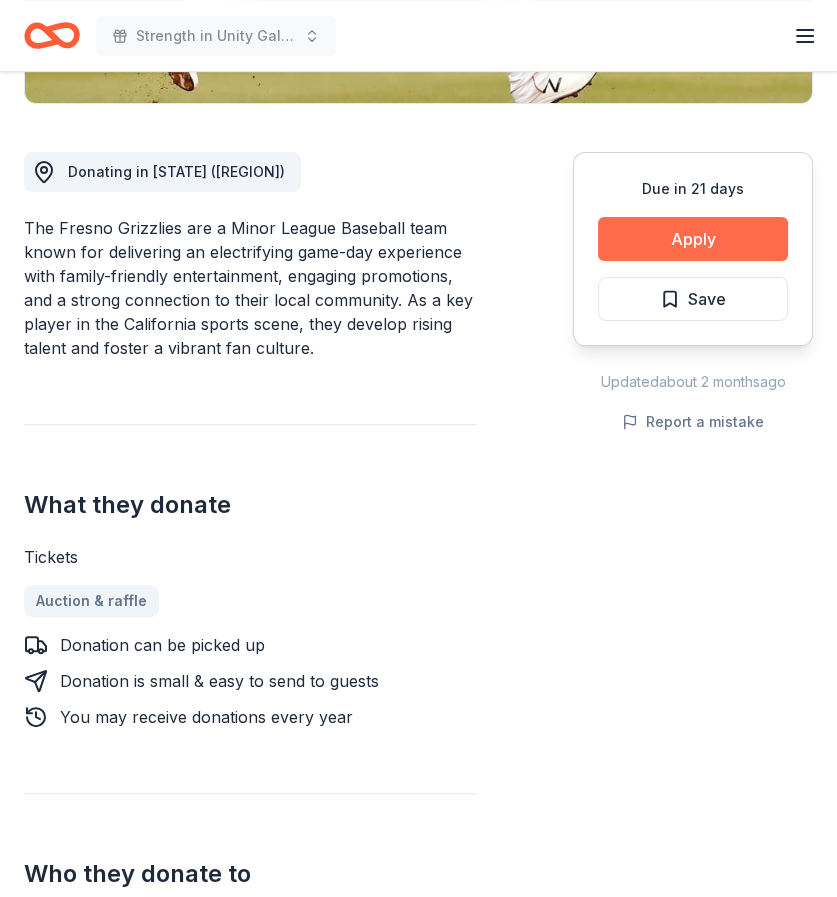 click on "Apply" at bounding box center (693, 239) 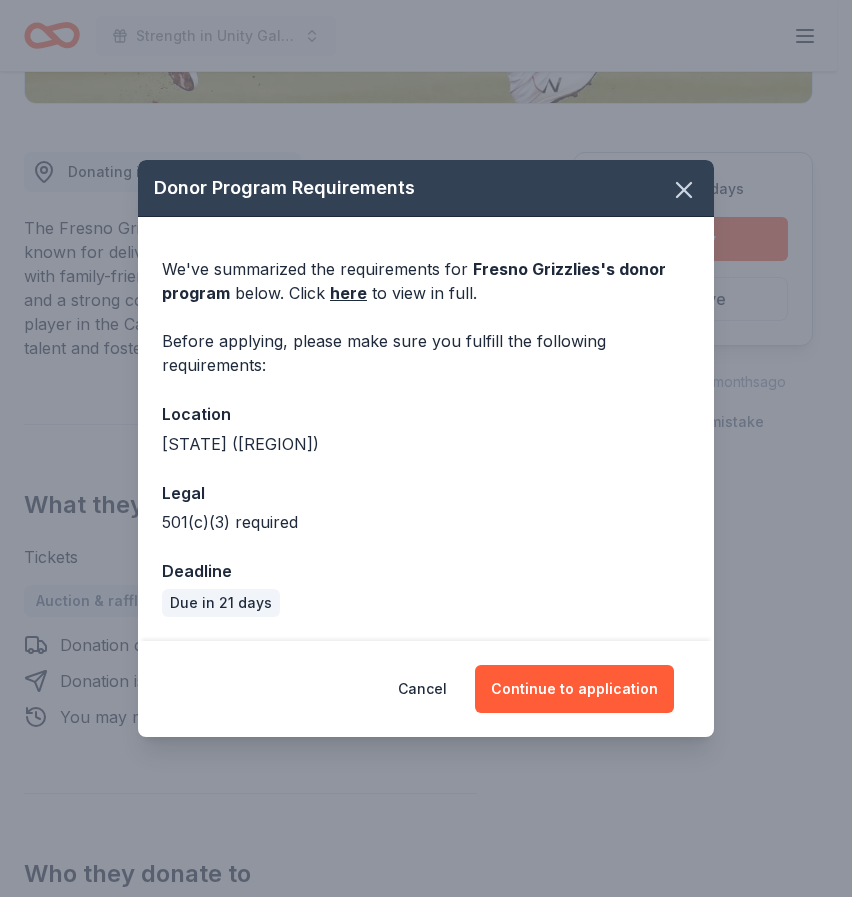 click on "Donor Program Requirements We've summarized the requirements for   [ORGANIZATION] 's donor program   below.   Click   here   to view in full. Before applying, please make sure you fulfill the following requirements: Location [STATE] ([REGION]) Legal 501(c)(3) required Deadline Due in 21 days Cancel Continue to application" at bounding box center (426, 448) 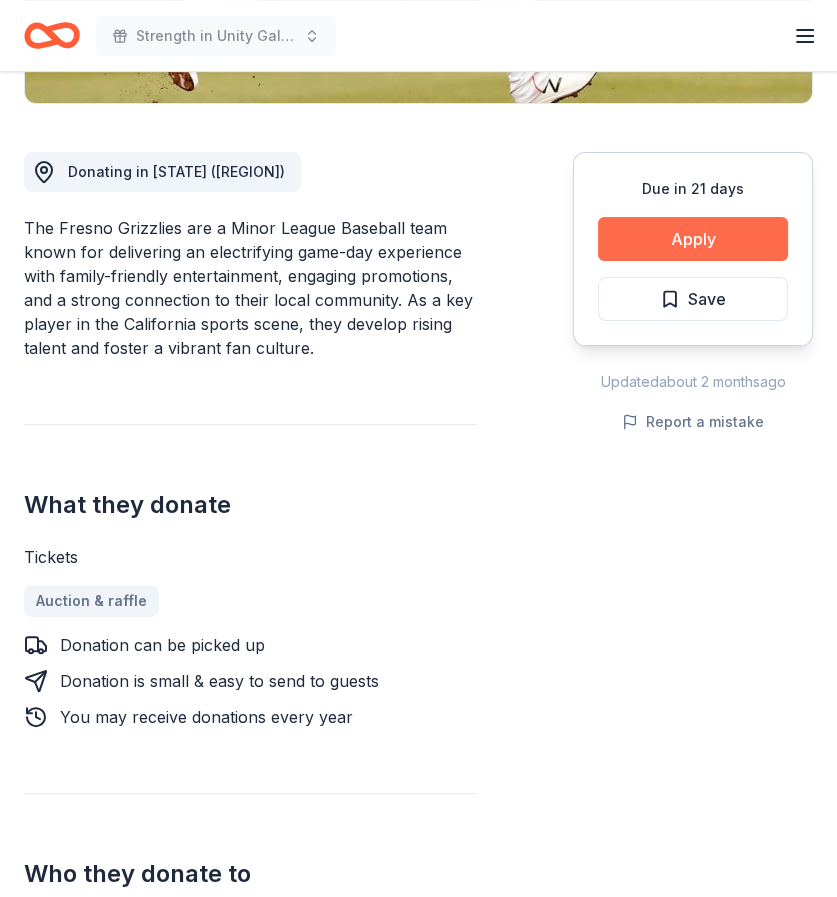 click on "Apply" at bounding box center [693, 239] 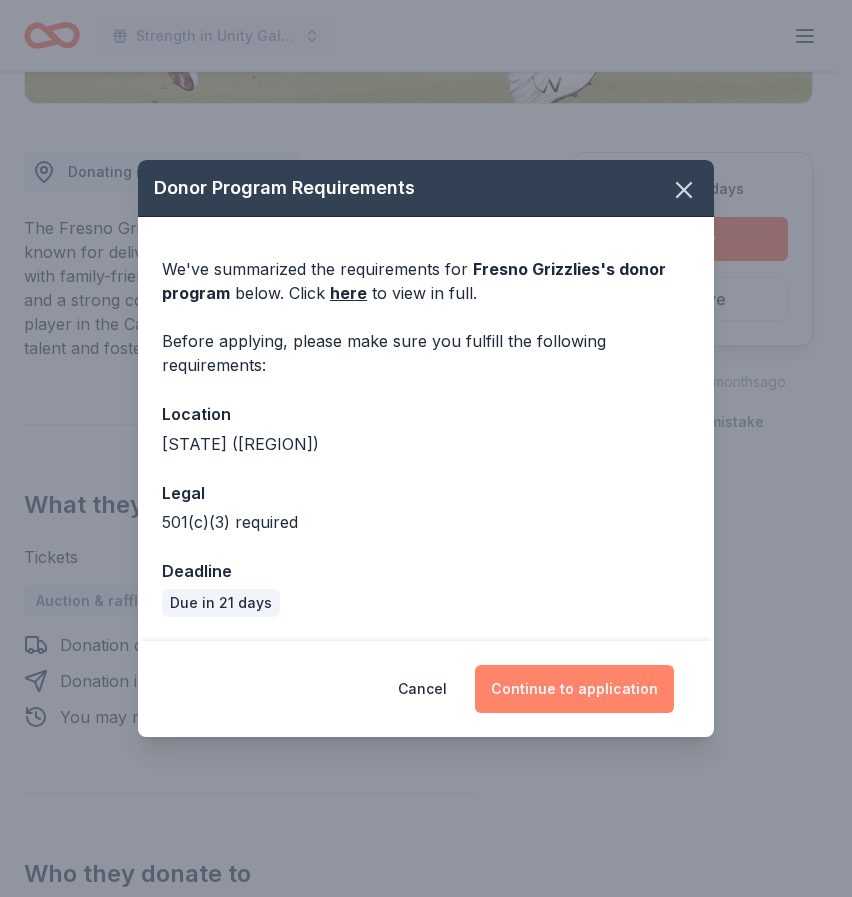 click on "Continue to application" at bounding box center [574, 689] 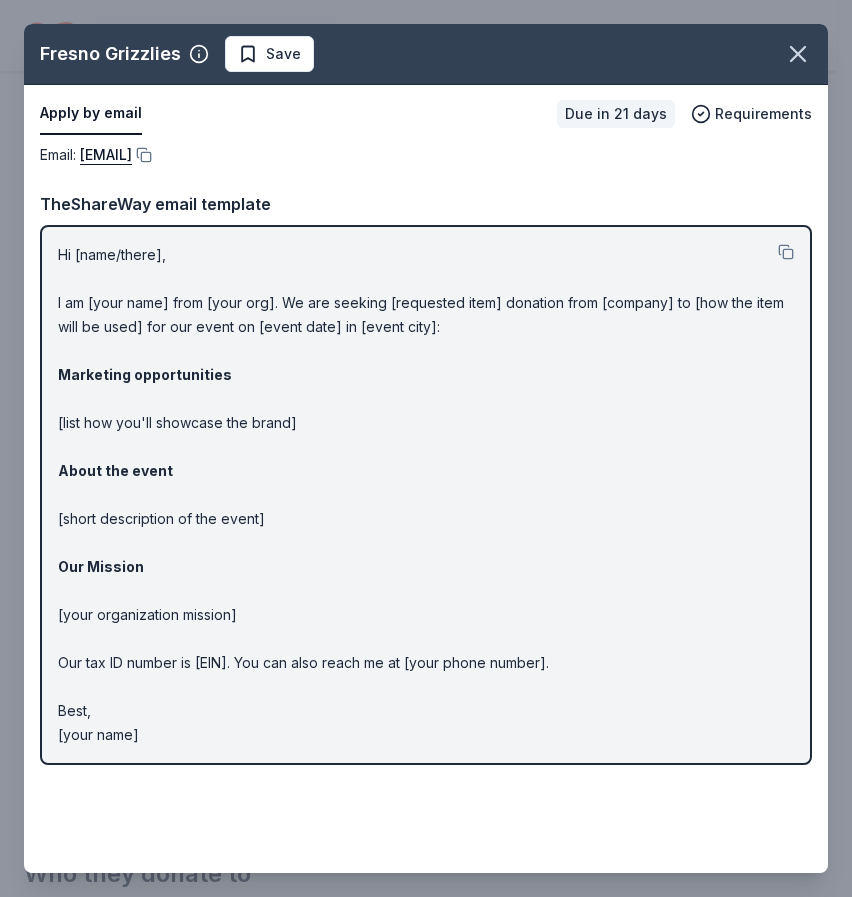 drag, startPoint x: 61, startPoint y: 257, endPoint x: 162, endPoint y: 448, distance: 216.06018 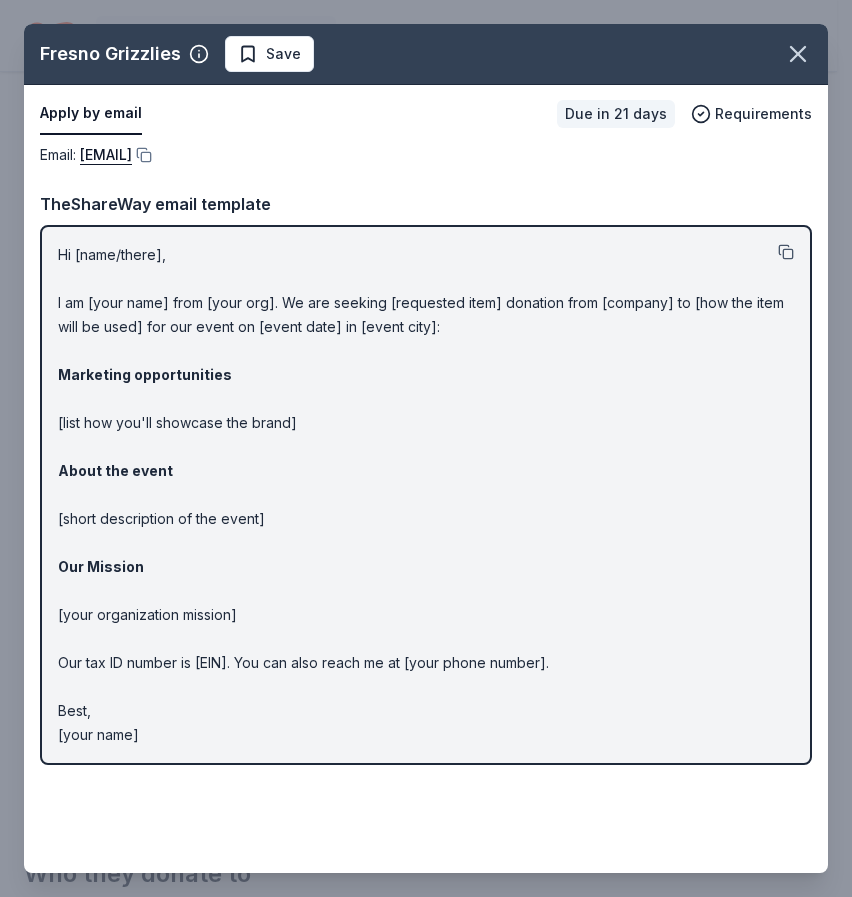 click at bounding box center (786, 252) 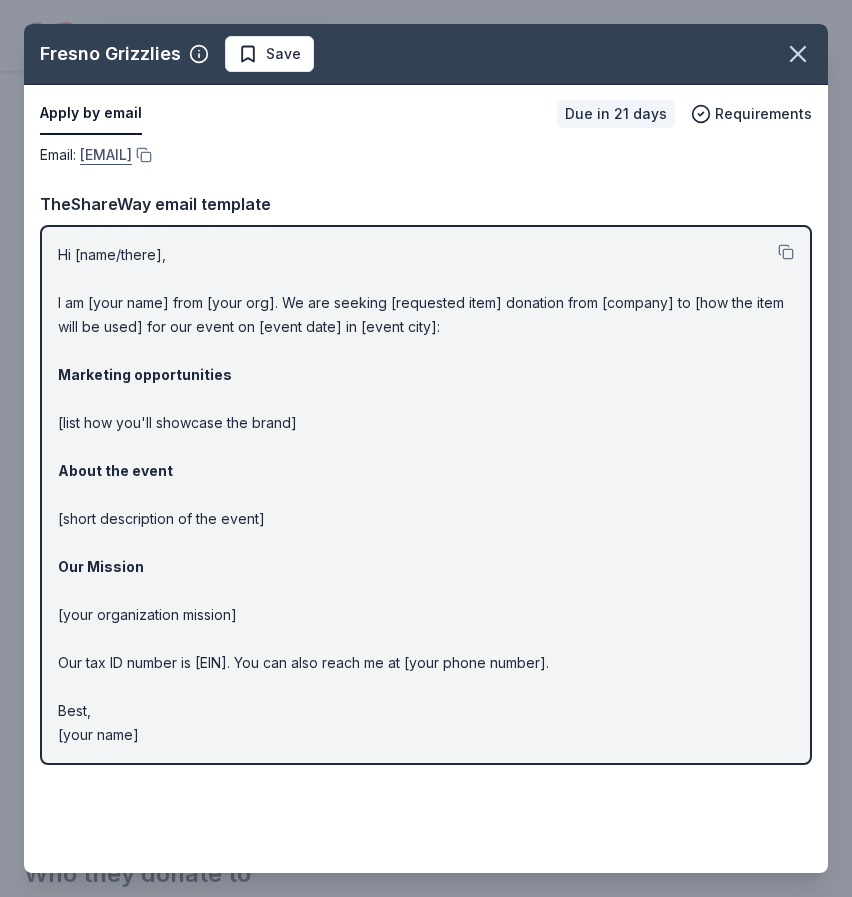 click on "[EMAIL]" at bounding box center [106, 155] 